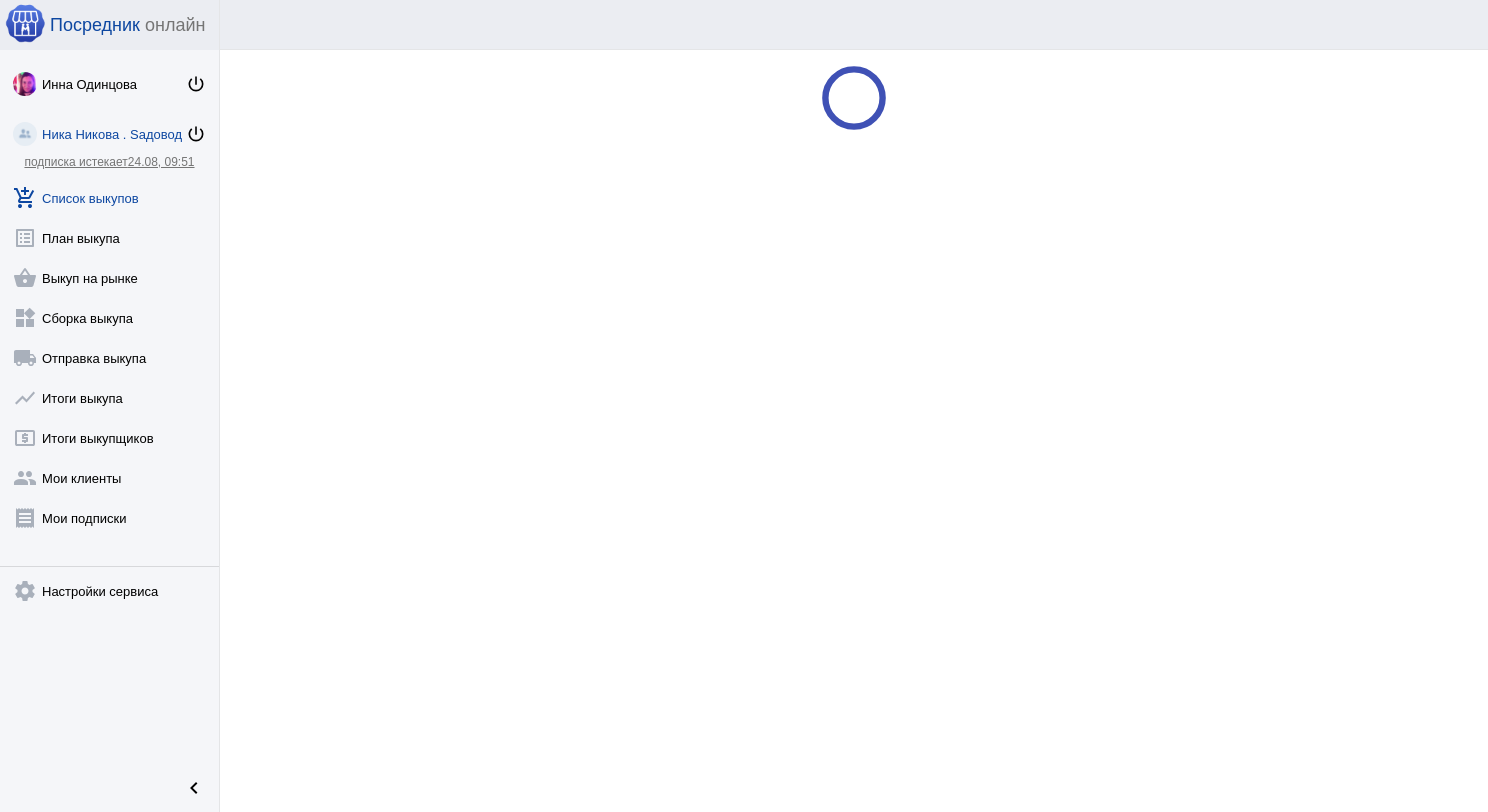 scroll, scrollTop: 0, scrollLeft: 0, axis: both 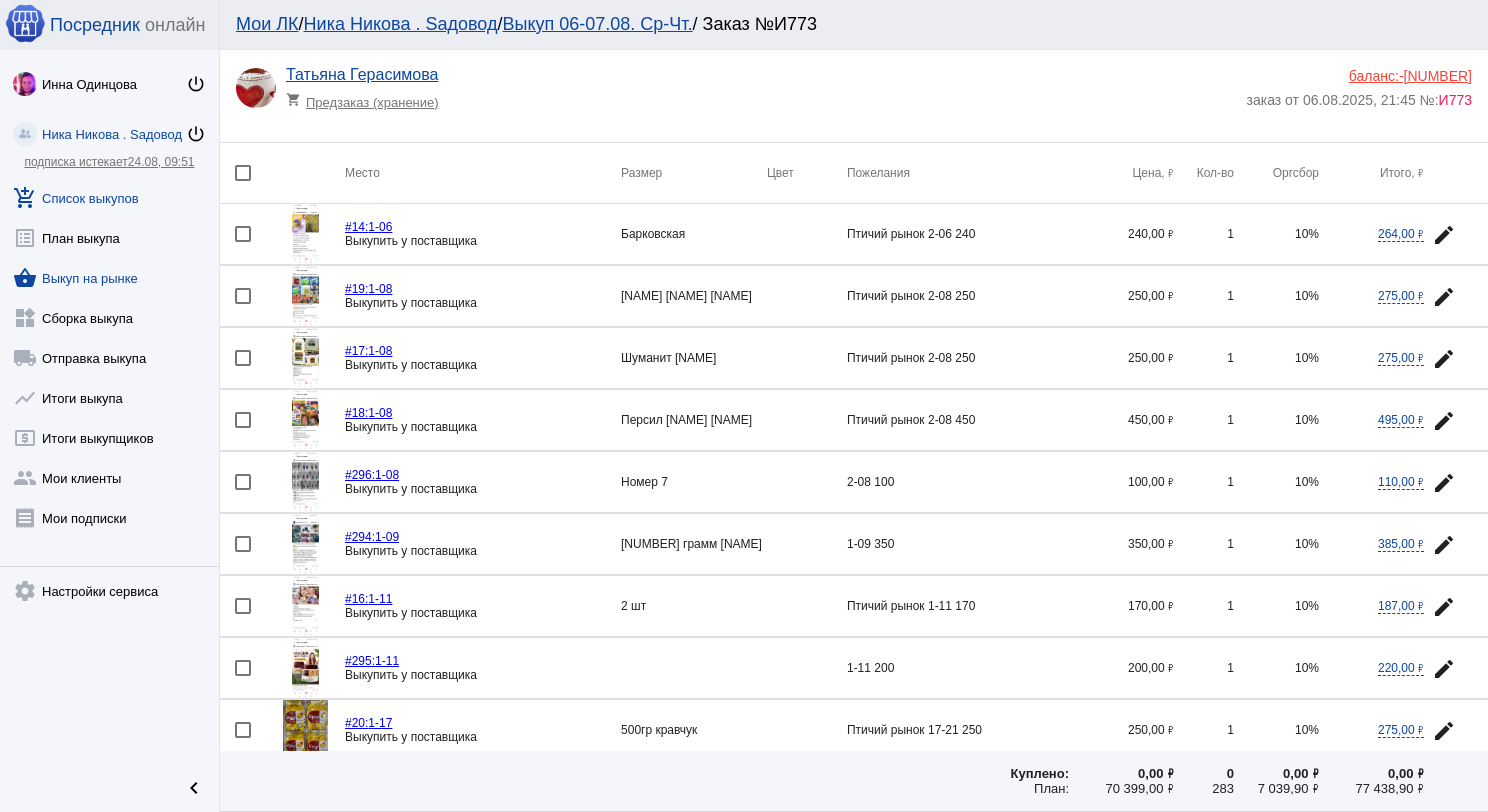 click on "shopping_basket  Выкуп на рынке" 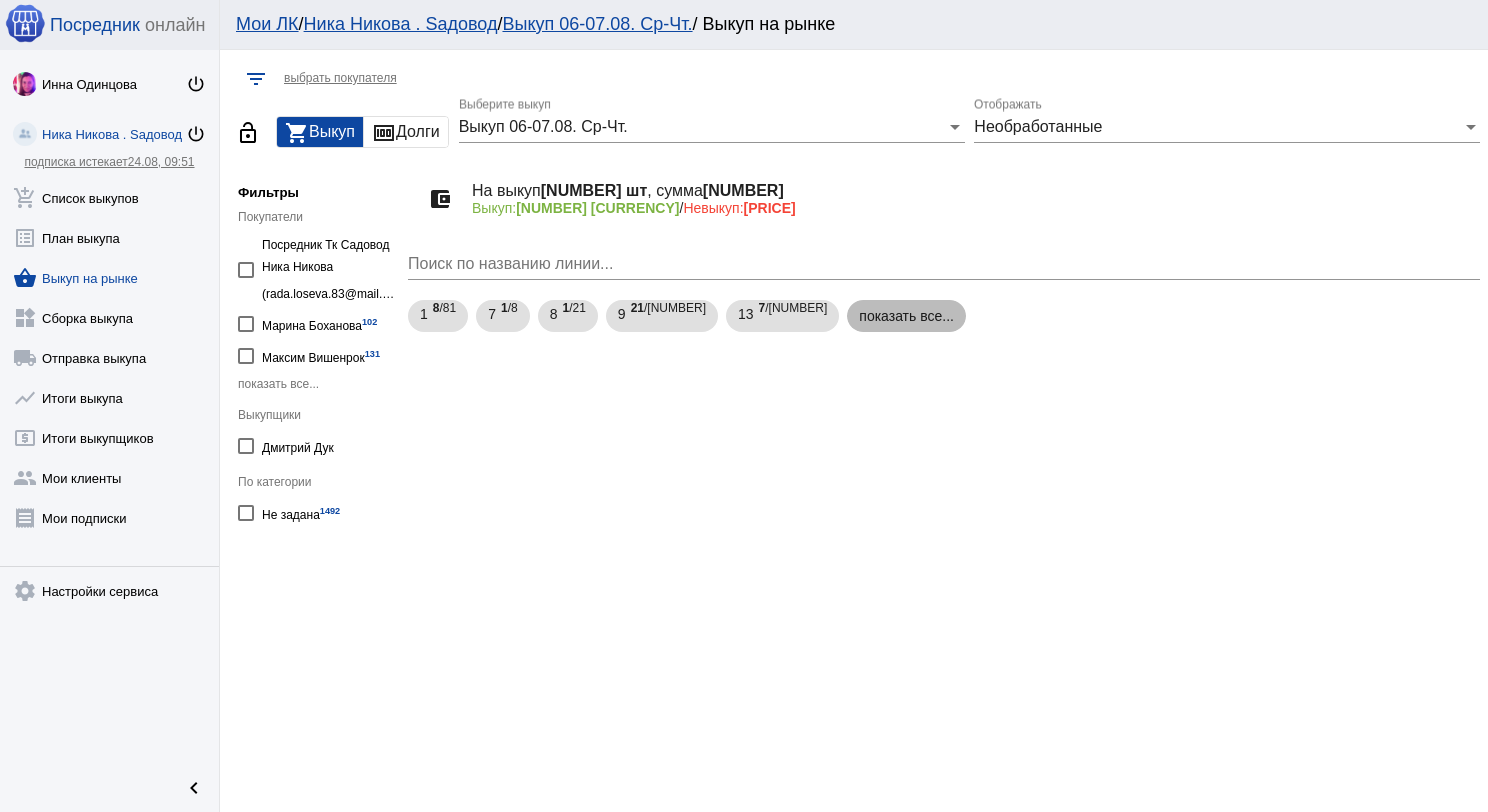 click on "показать все..." at bounding box center (906, 316) 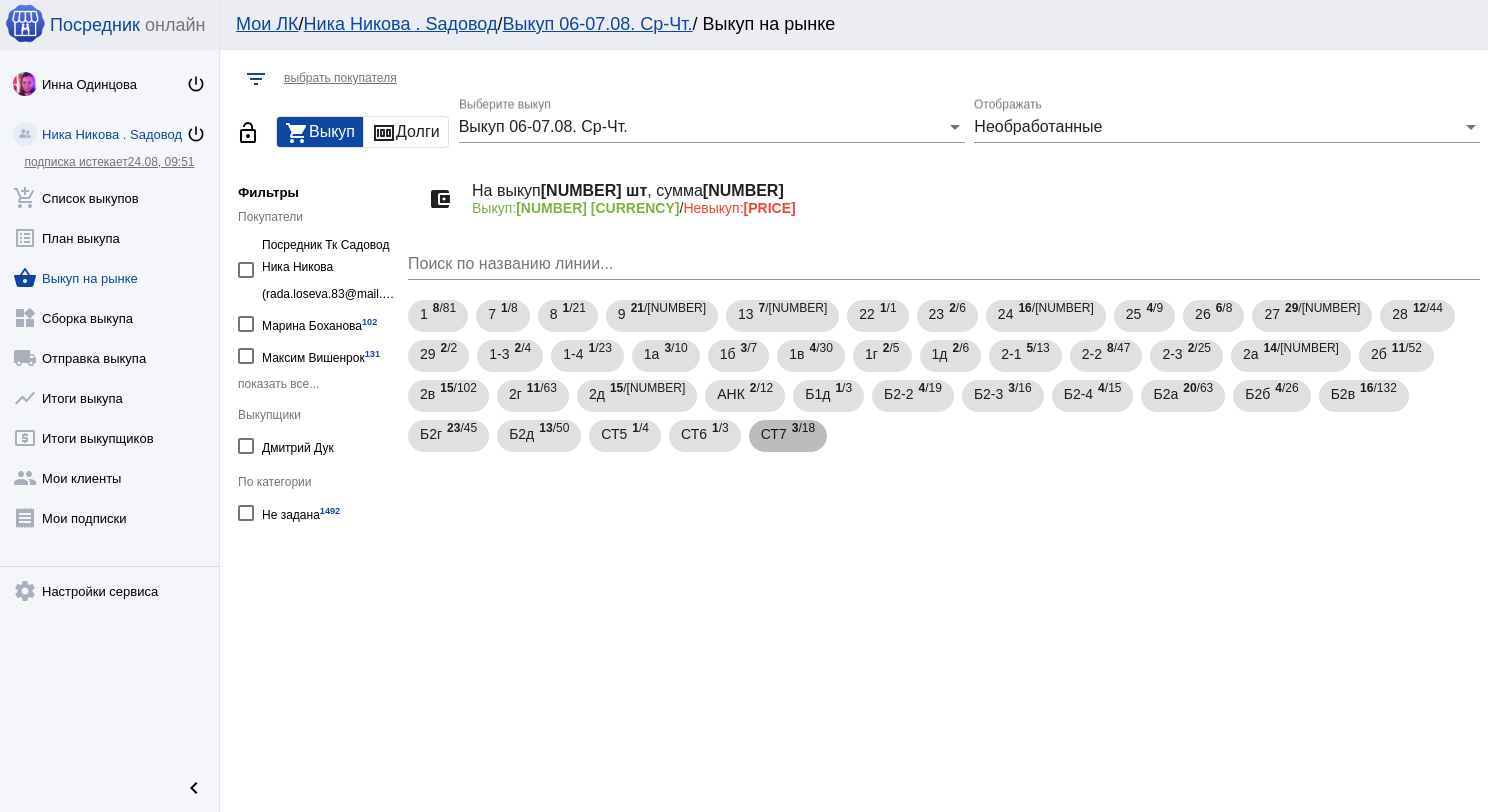 click on "3 /18" at bounding box center [803, 436] 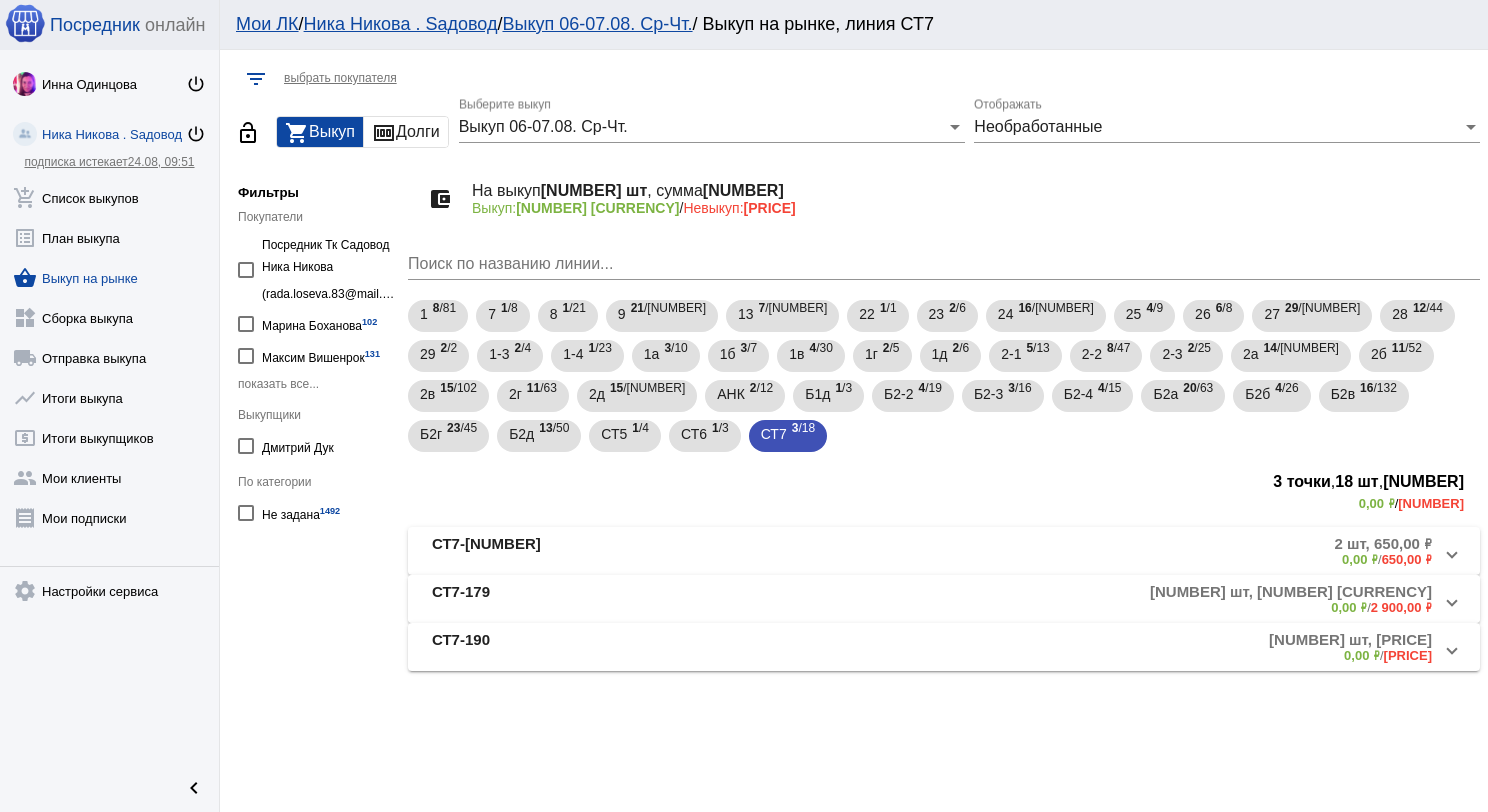 click on "СТ7-179" at bounding box center [568, 599] 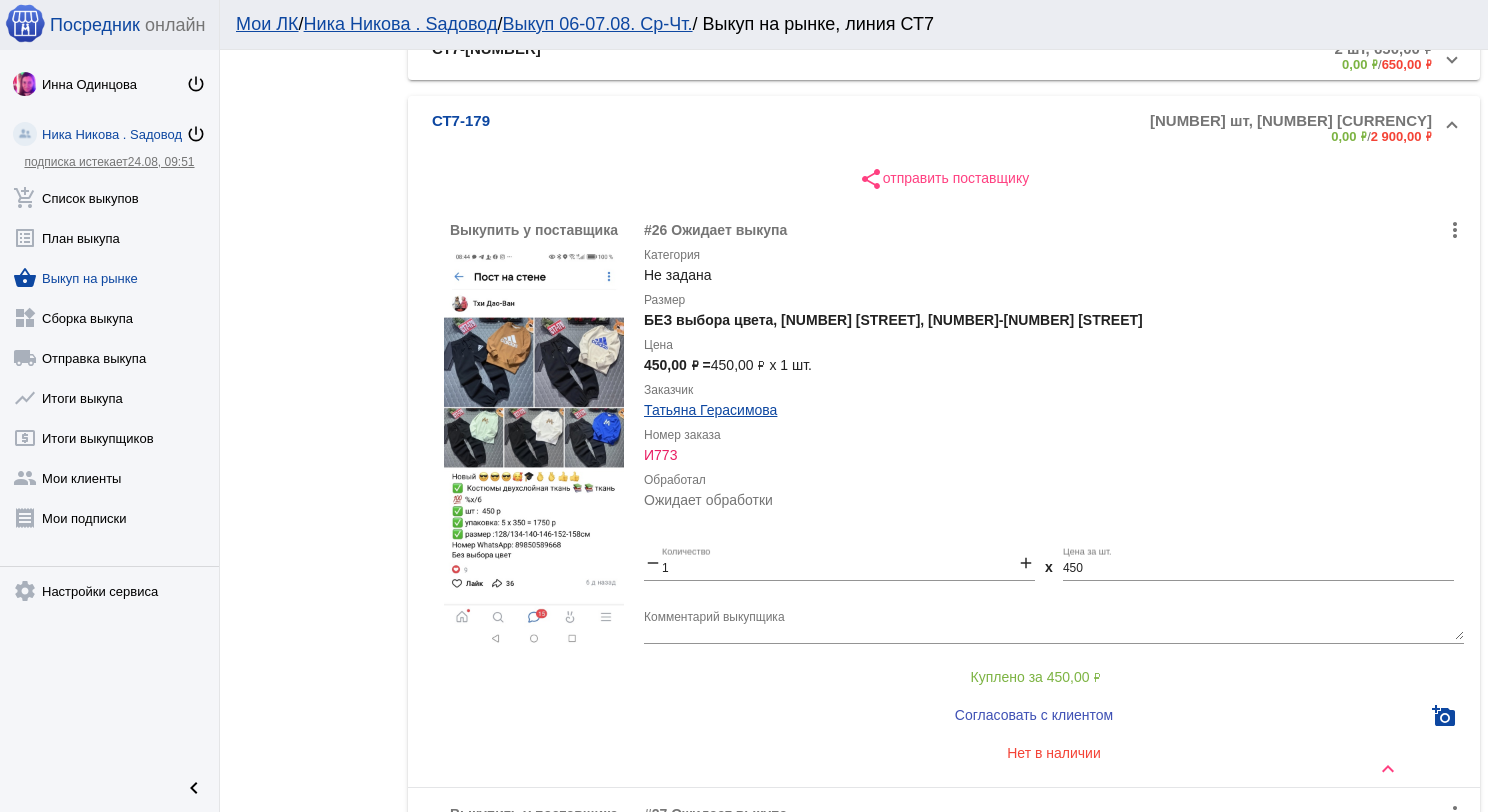 scroll, scrollTop: 500, scrollLeft: 0, axis: vertical 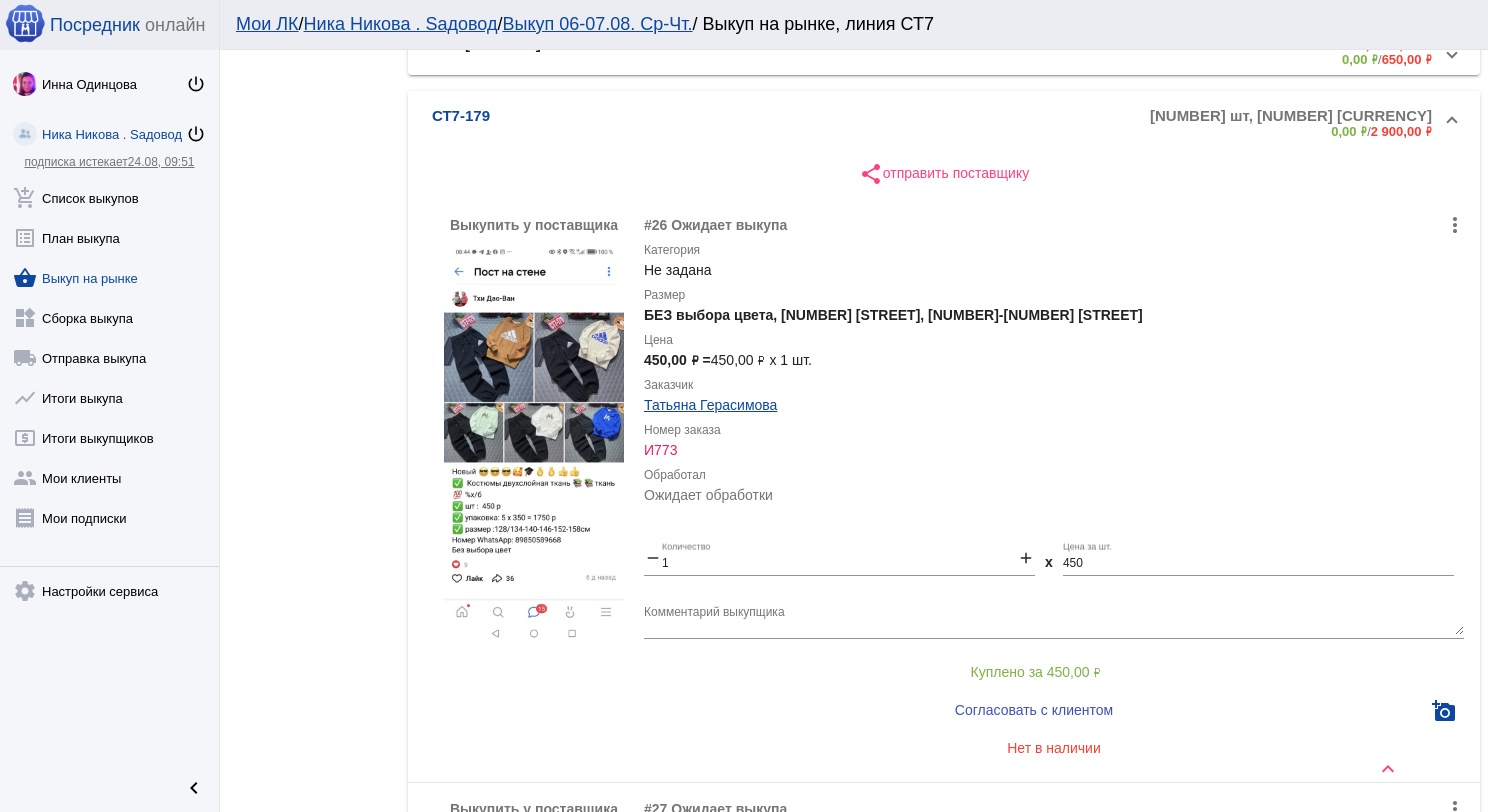 click at bounding box center (534, 443) 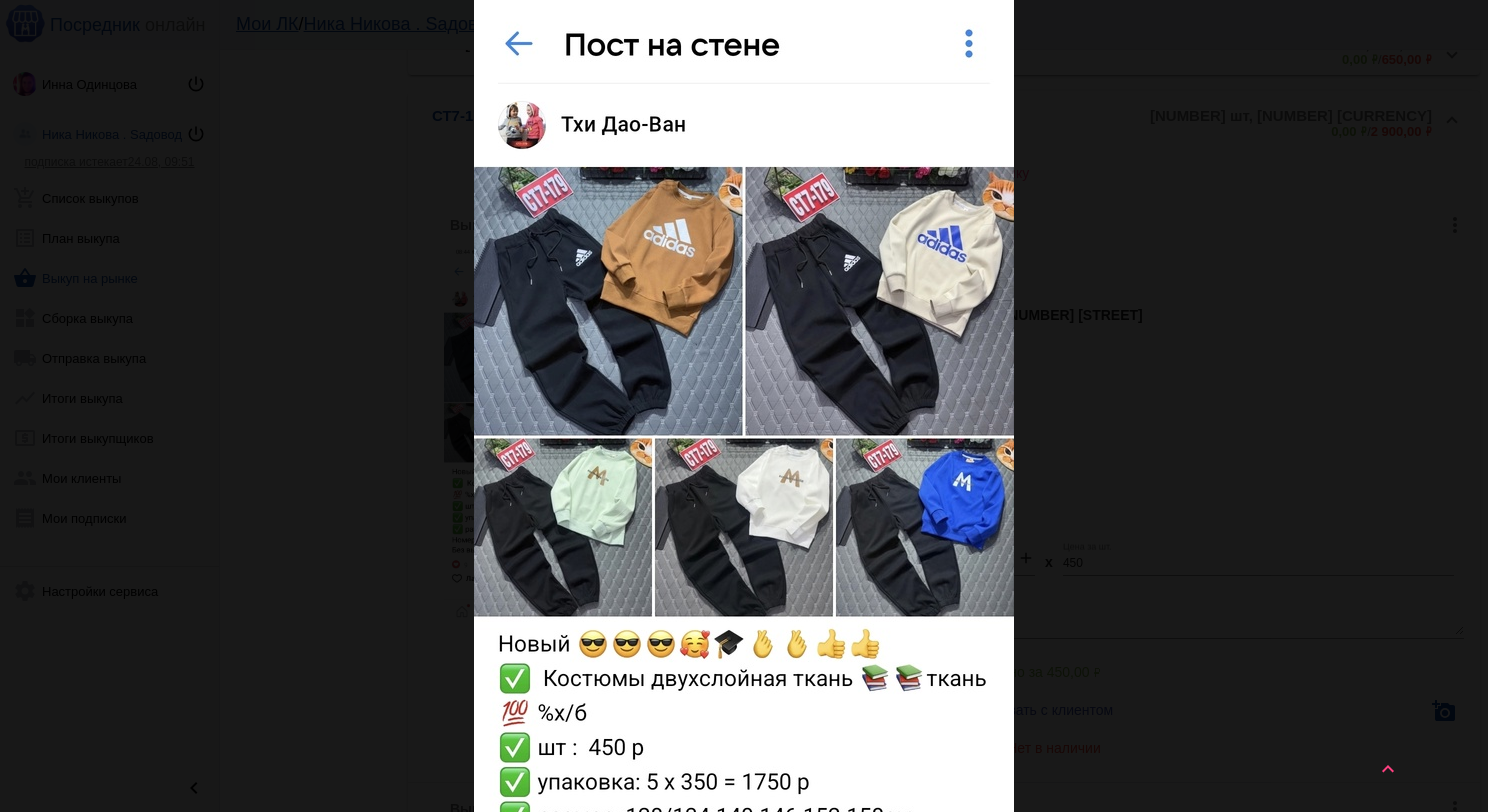 scroll, scrollTop: 0, scrollLeft: 0, axis: both 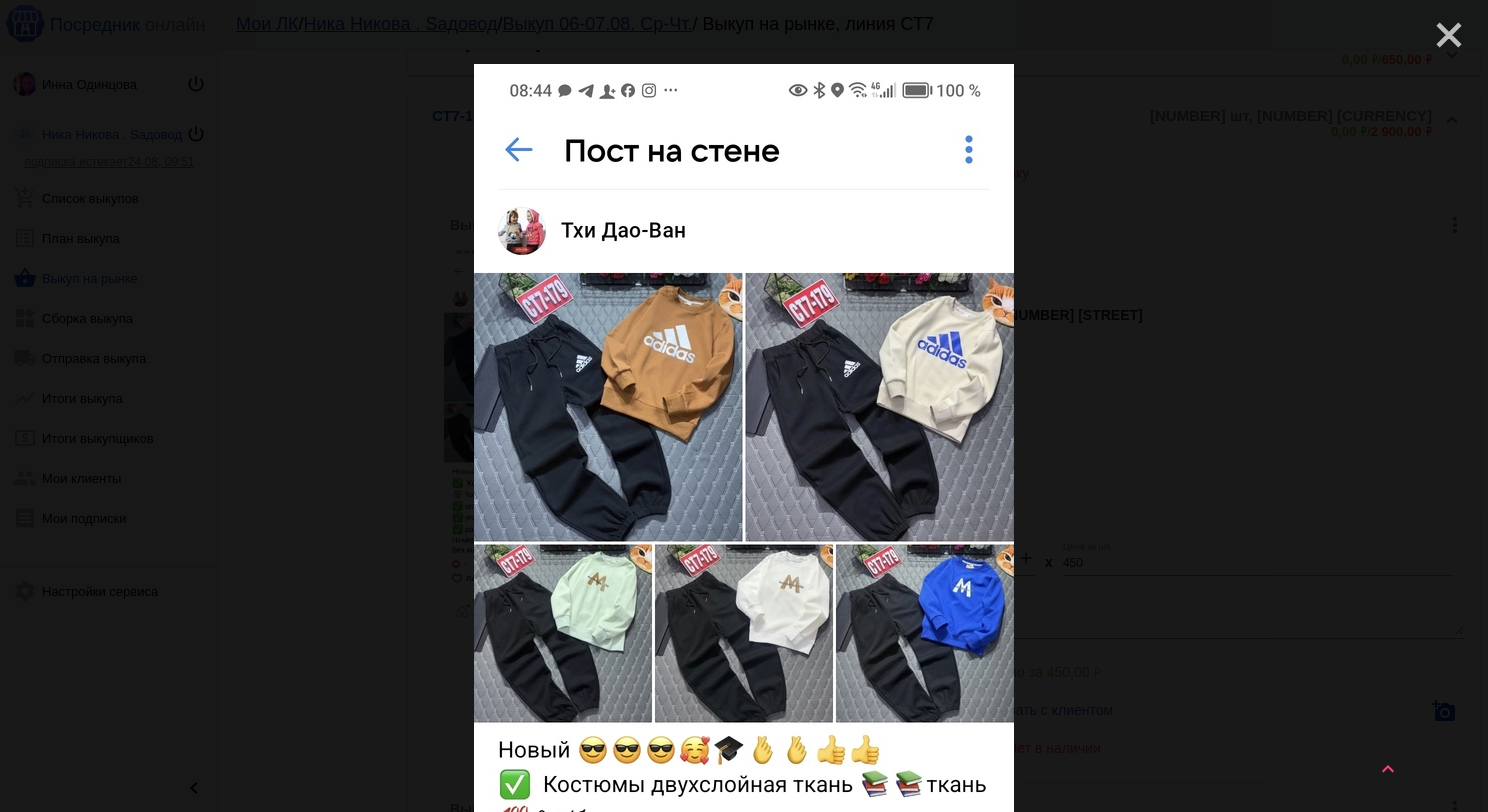 click on "close" at bounding box center (1441, 27) 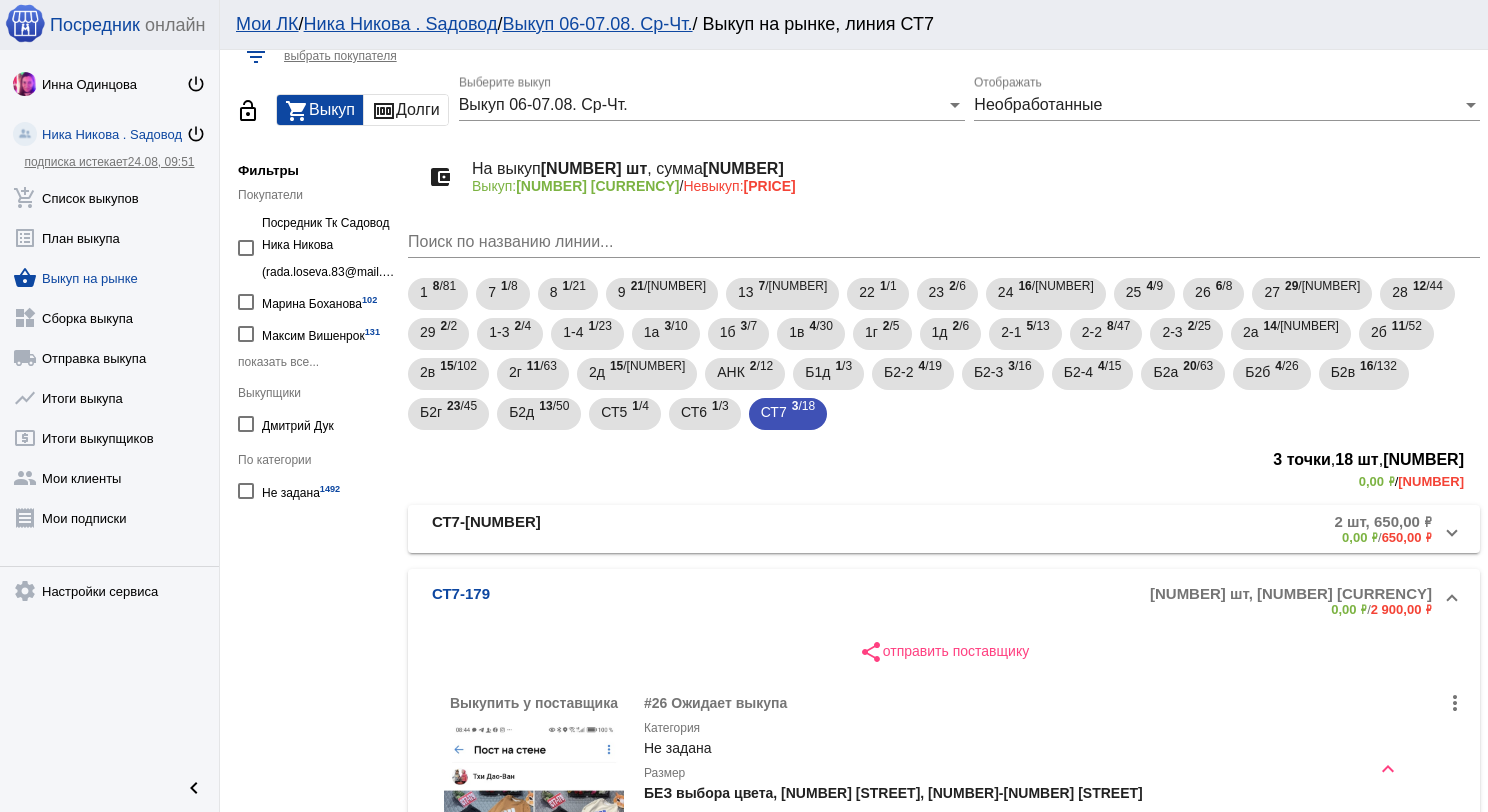 scroll, scrollTop: 0, scrollLeft: 0, axis: both 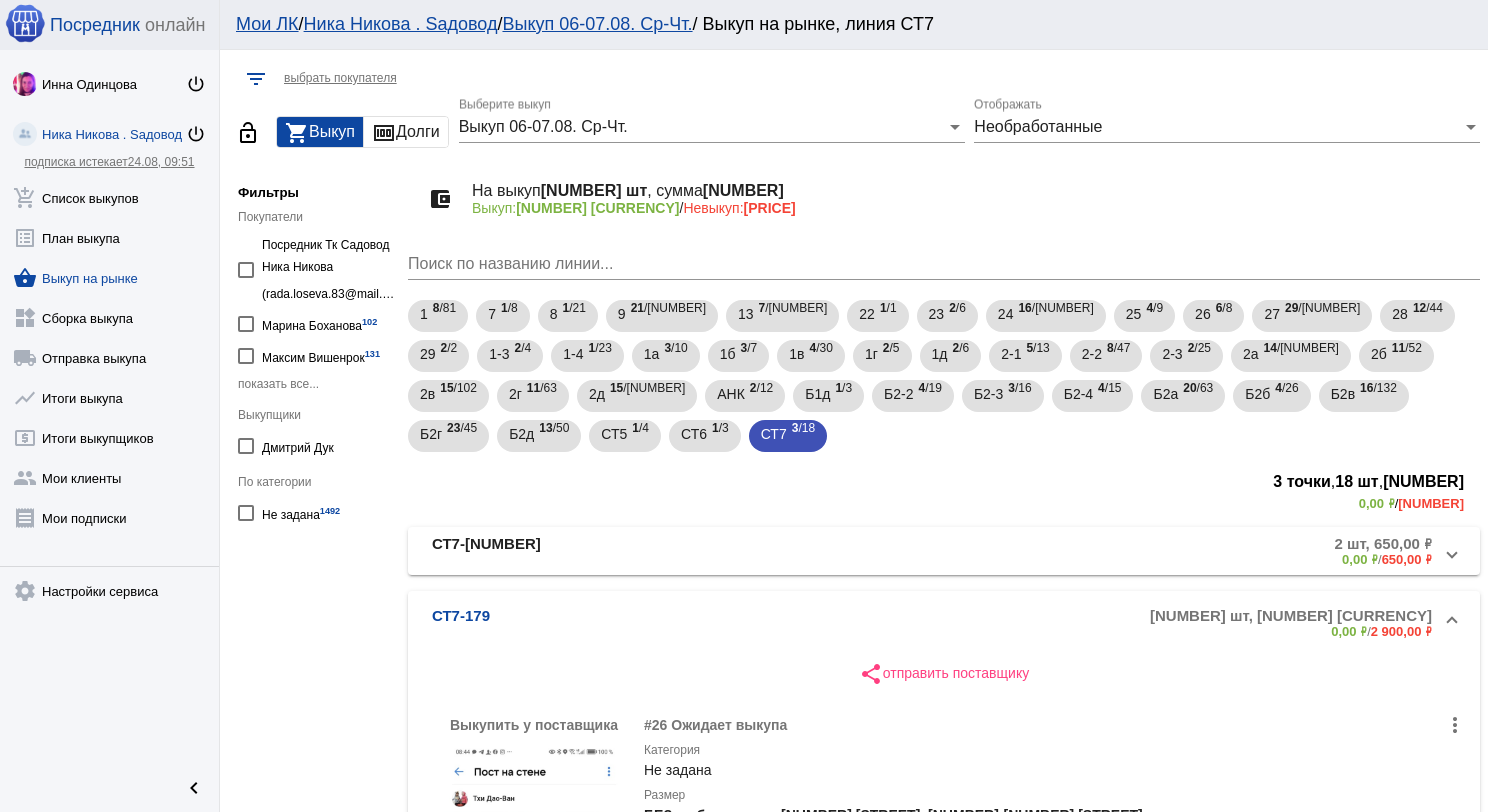 click on "Выкуп [DATE]. Ср-Чт. Выберите выкуп" 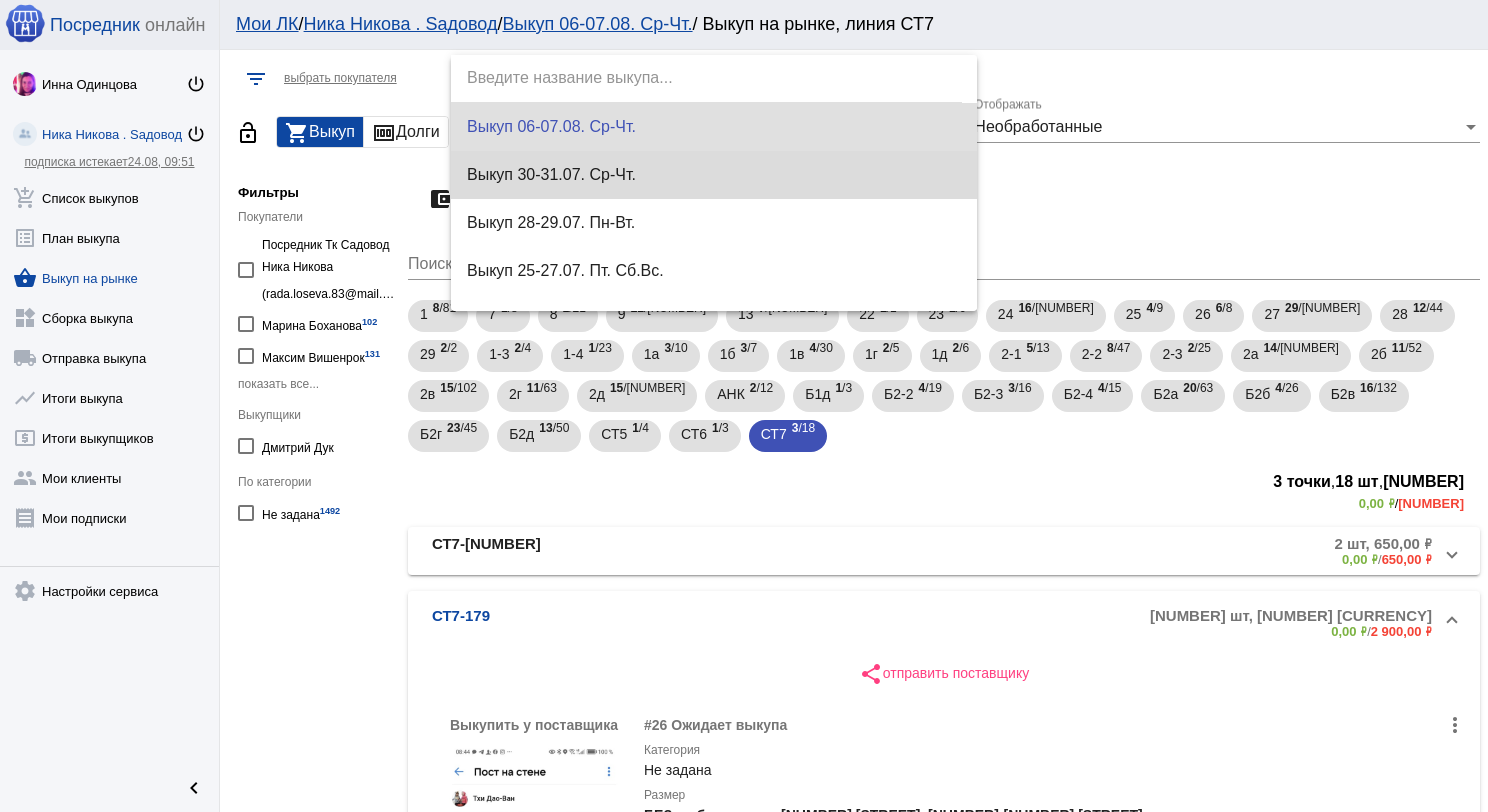 drag, startPoint x: 724, startPoint y: 169, endPoint x: 735, endPoint y: 171, distance: 11.18034 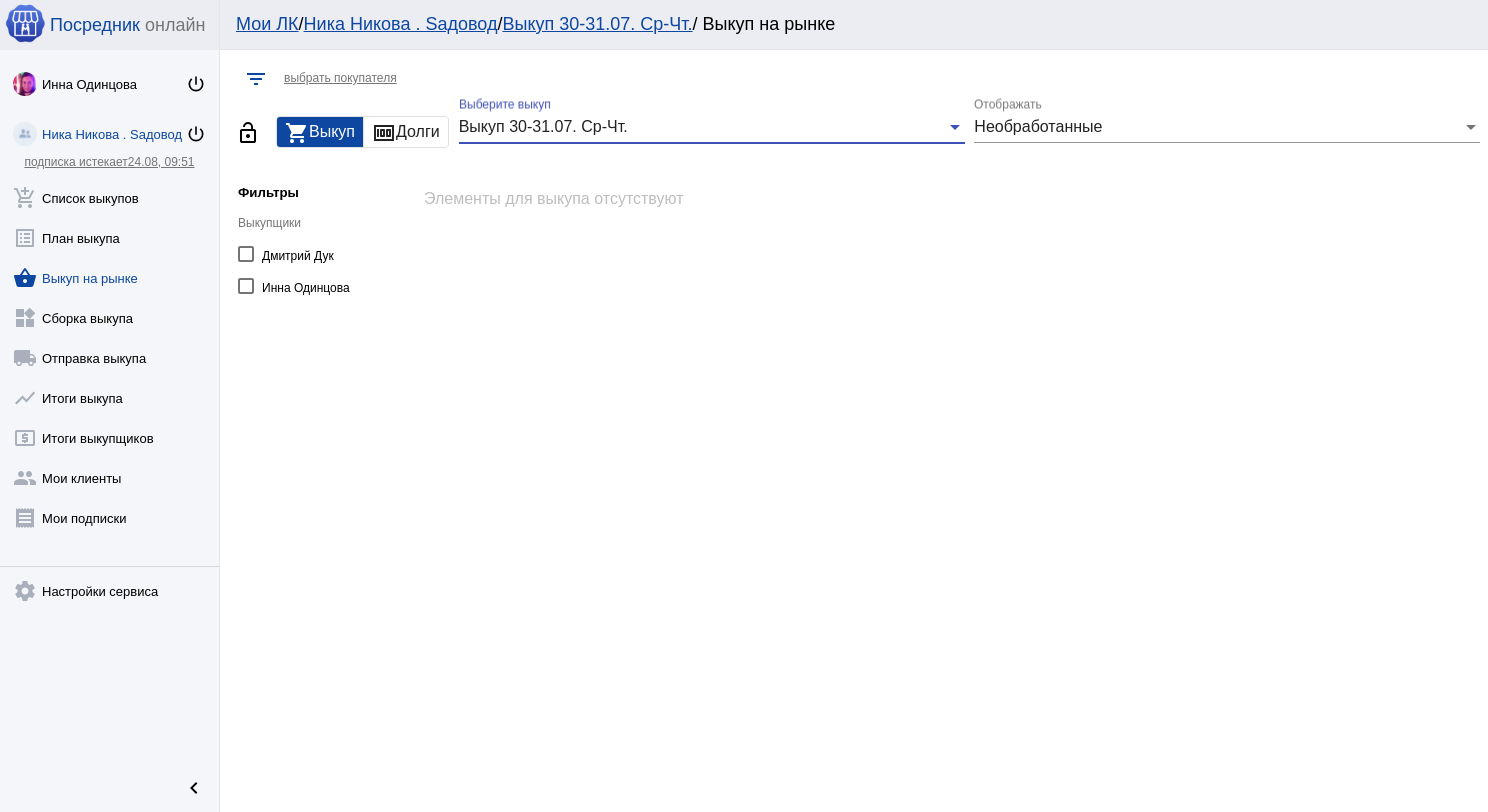 click on "Необработанные" at bounding box center [1038, 126] 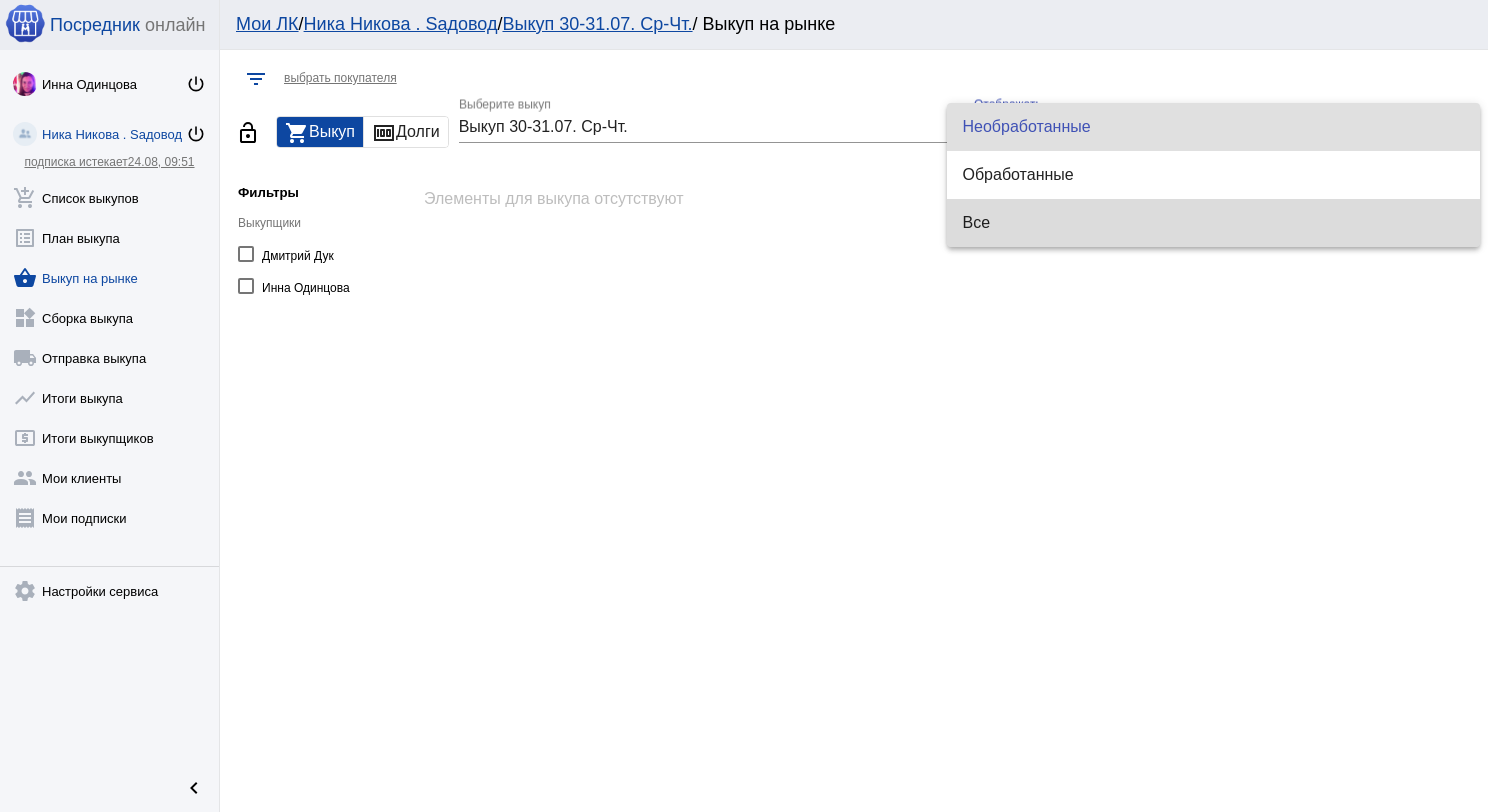 click on "Все" at bounding box center (1214, 223) 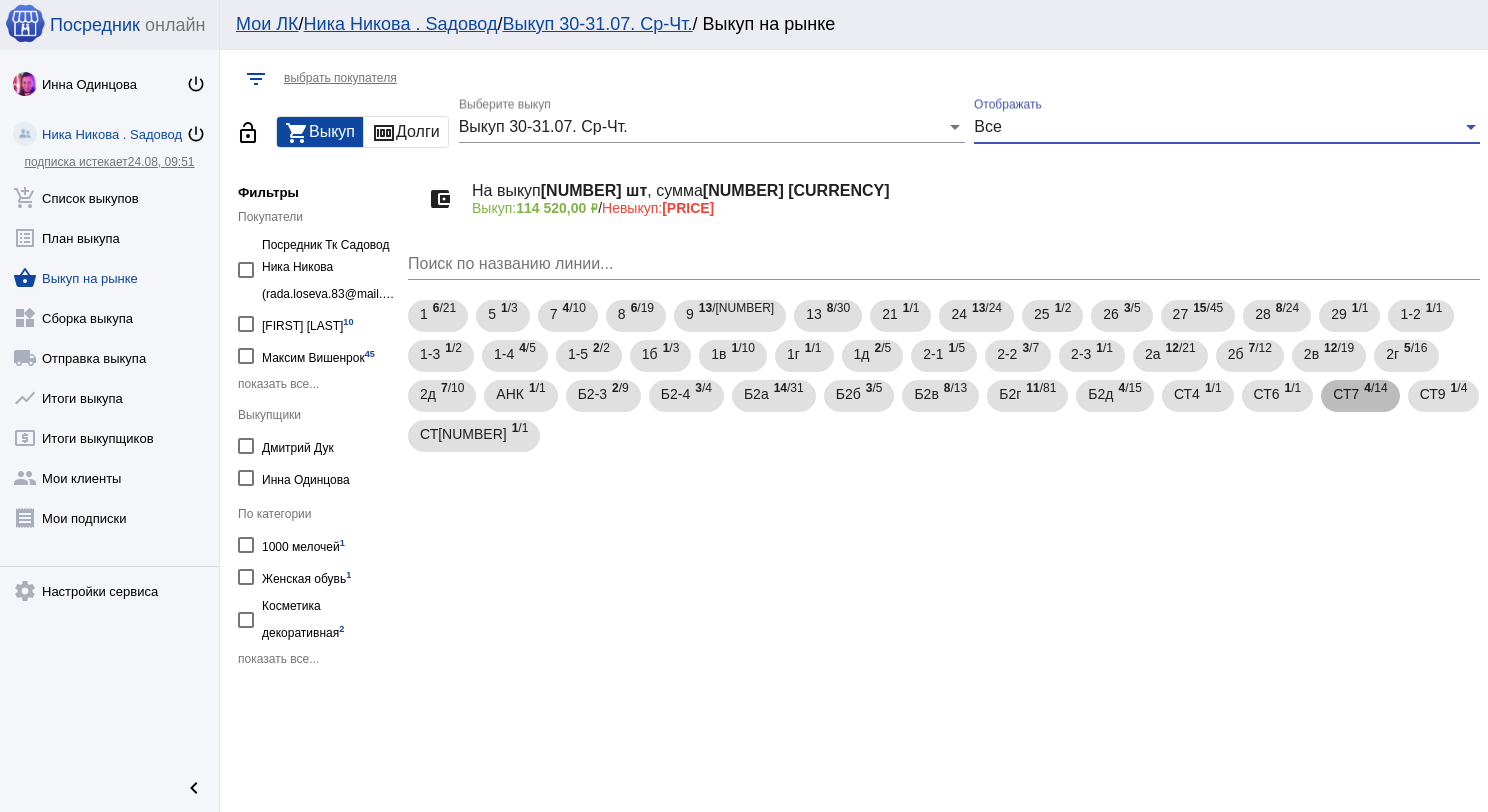 click on "СТ7 [NUMBER]/[NUMBER]" at bounding box center [1360, 396] 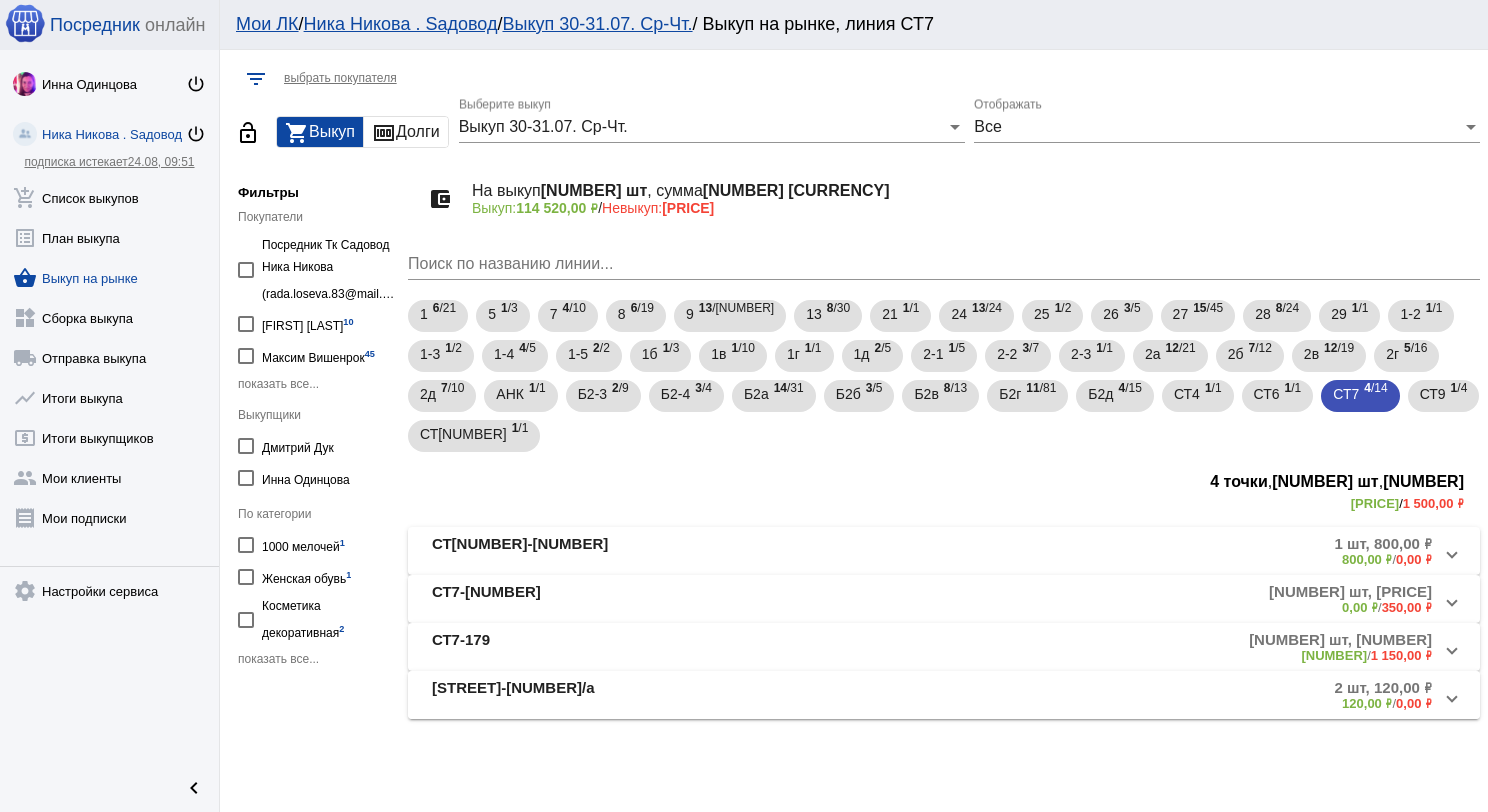 click on "[STREET]-[NUMBER]/а" at bounding box center (634, 695) 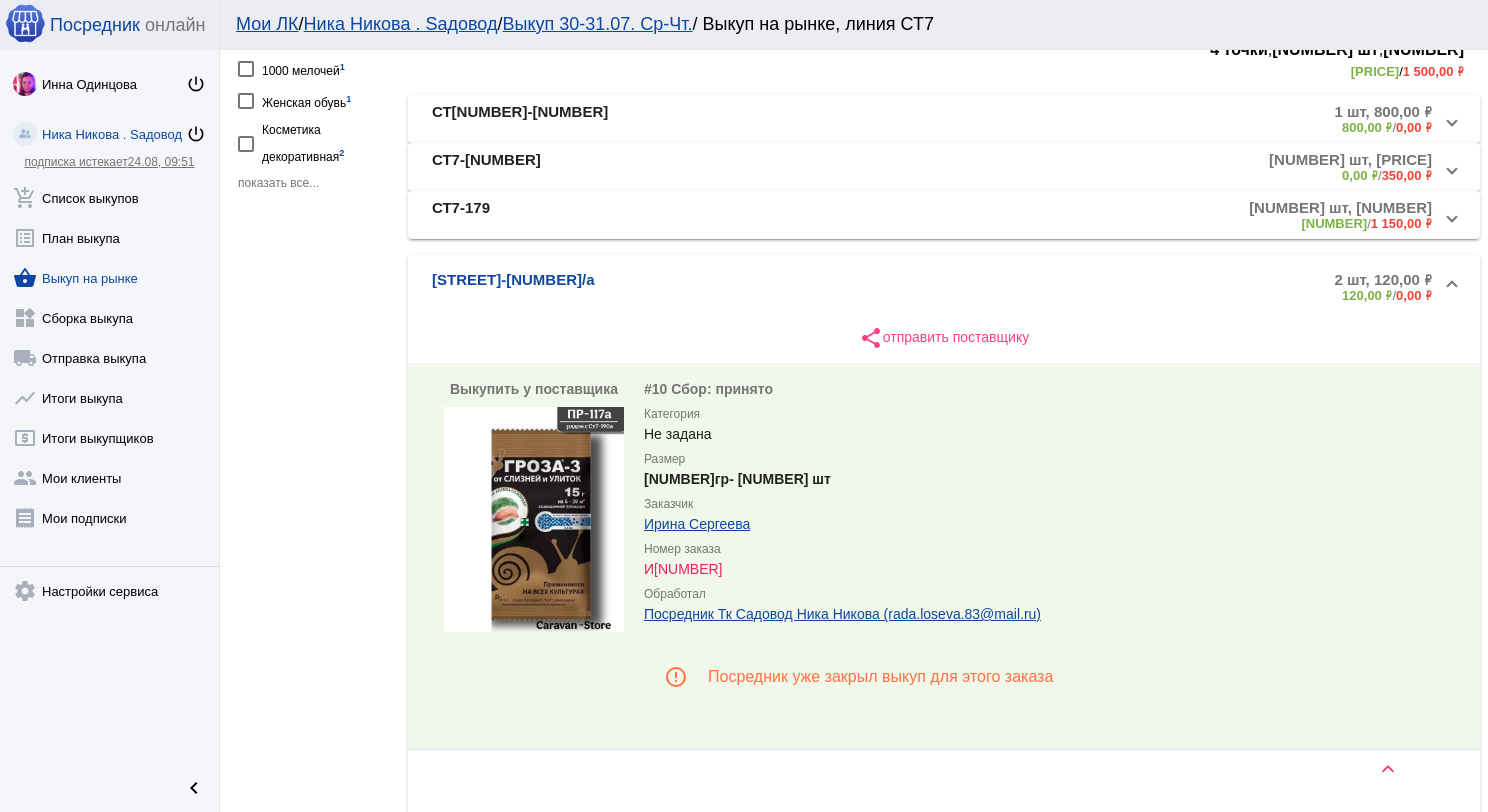 scroll, scrollTop: 434, scrollLeft: 0, axis: vertical 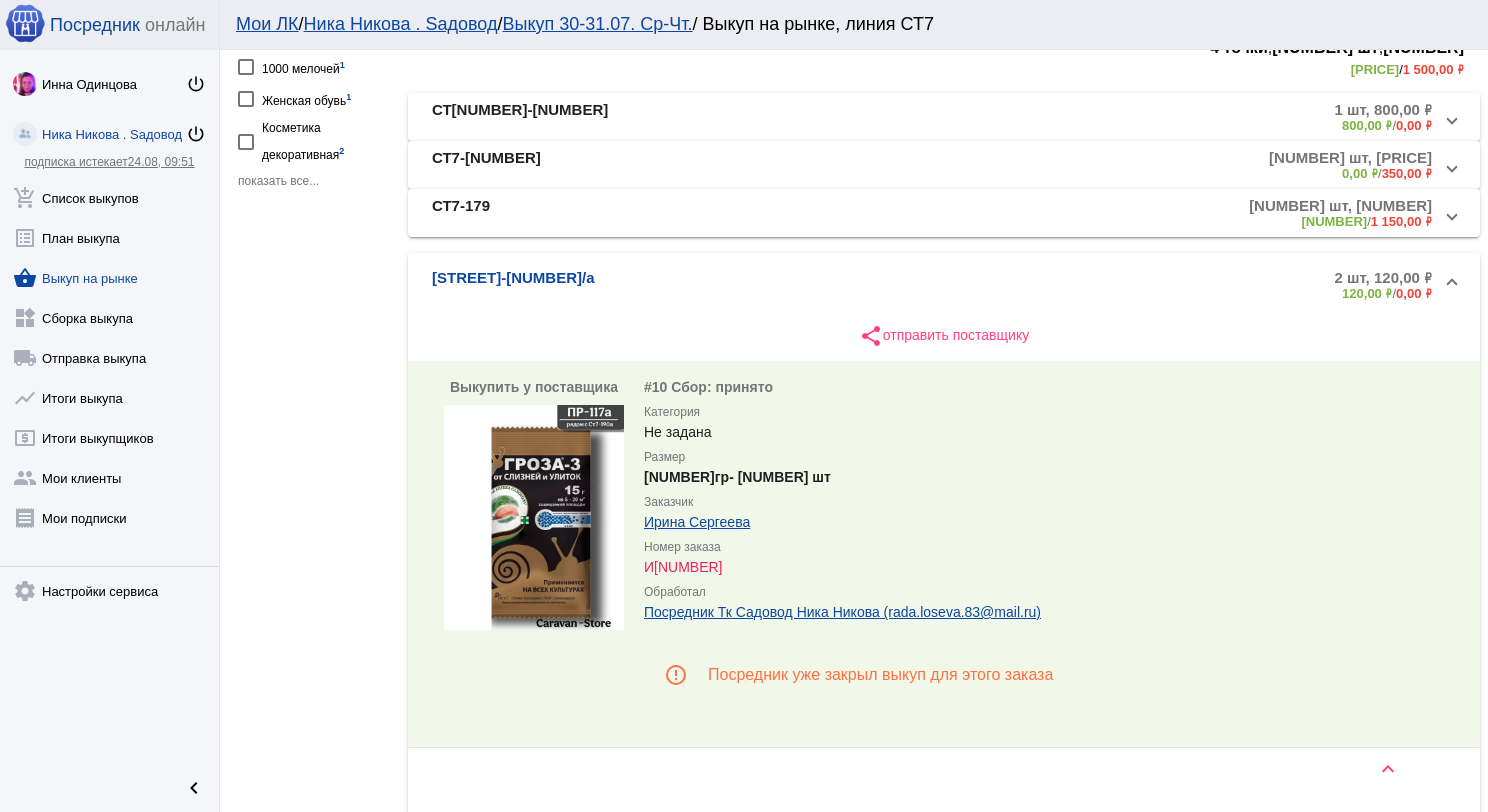 drag, startPoint x: 503, startPoint y: 279, endPoint x: 432, endPoint y: 276, distance: 71.063354 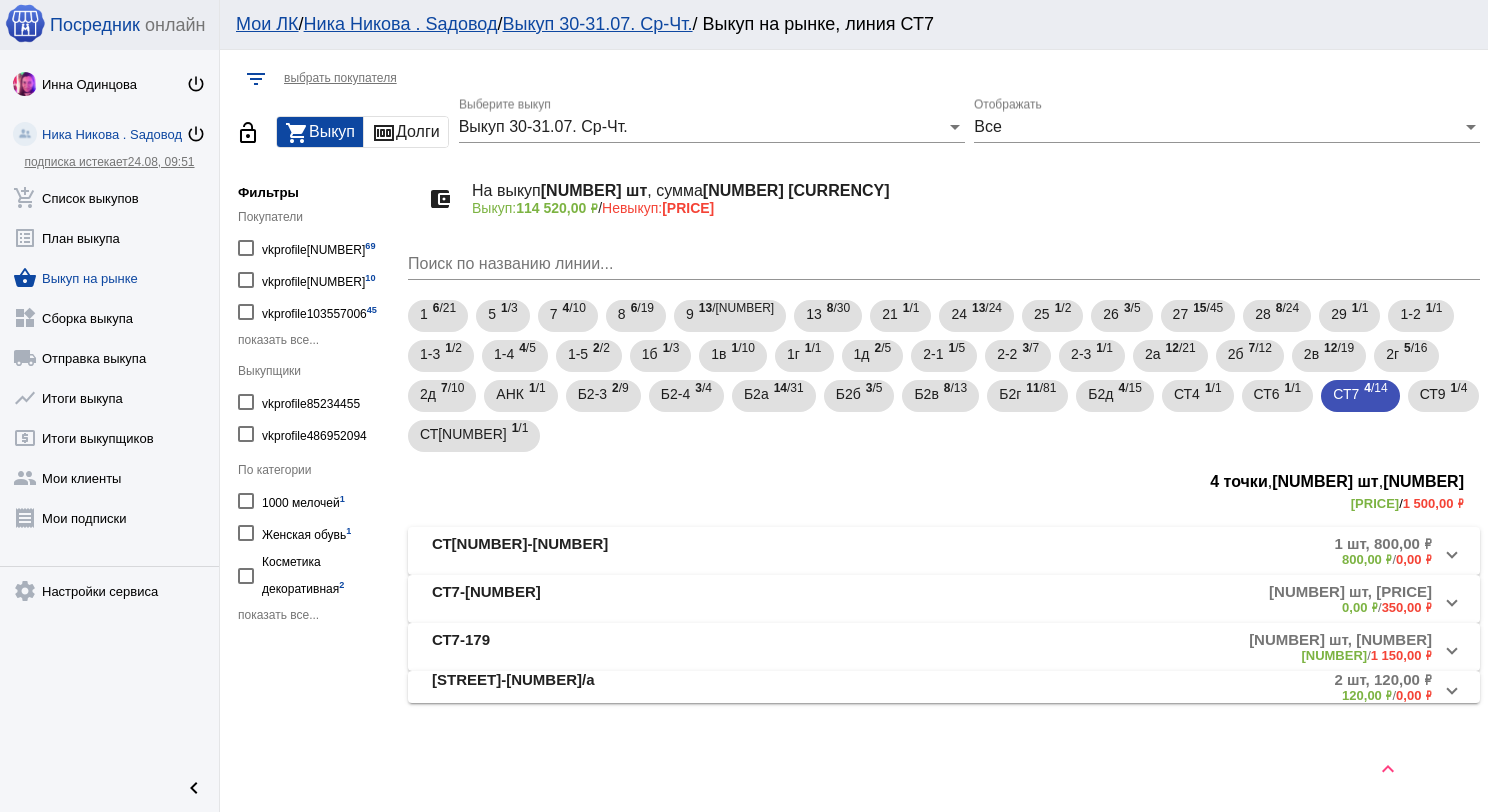 scroll, scrollTop: 0, scrollLeft: 0, axis: both 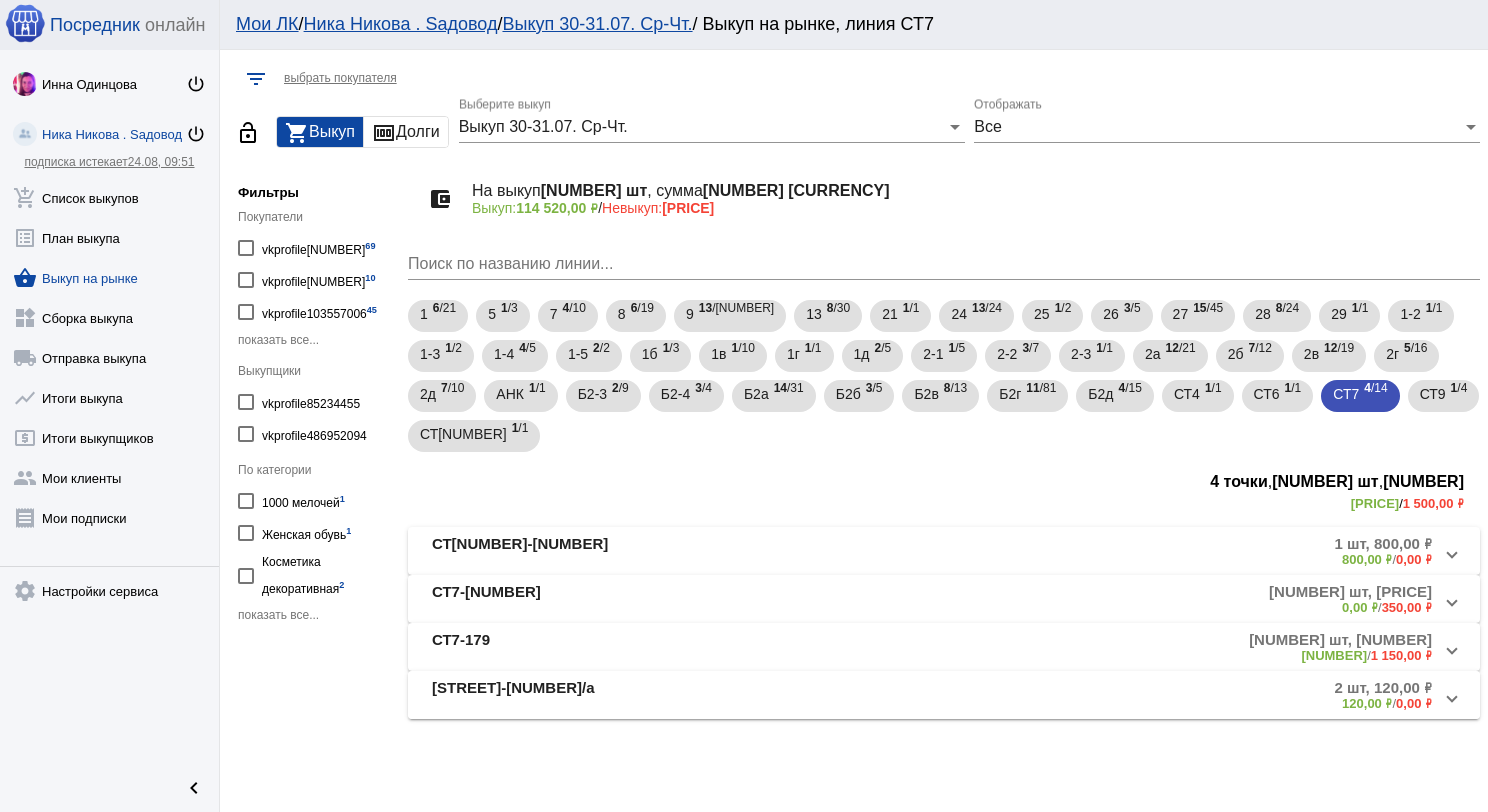 click on "[NUMBER] шт, [PRICE] [PRICE]  /  [PRICE]" 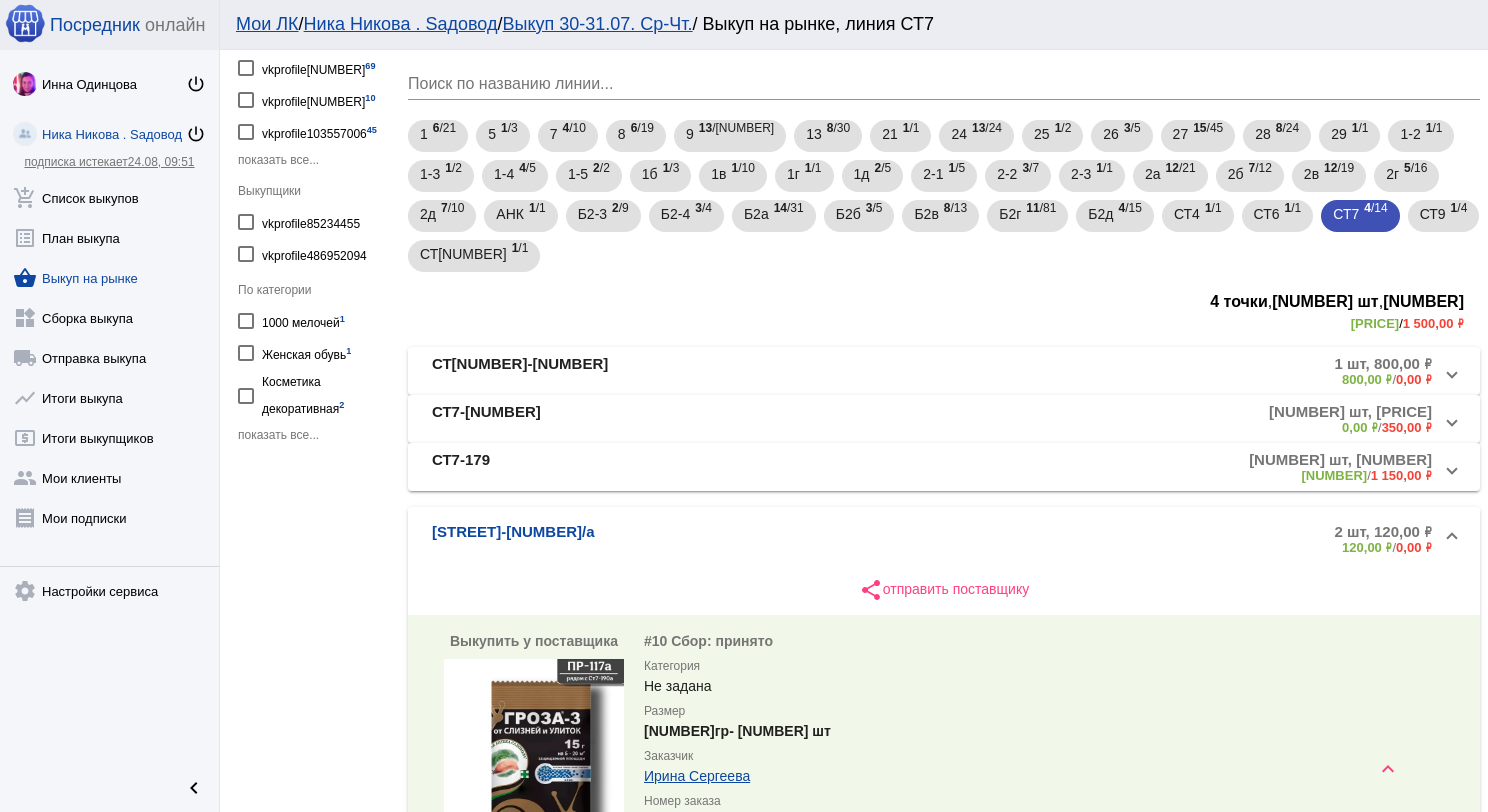 scroll, scrollTop: 300, scrollLeft: 0, axis: vertical 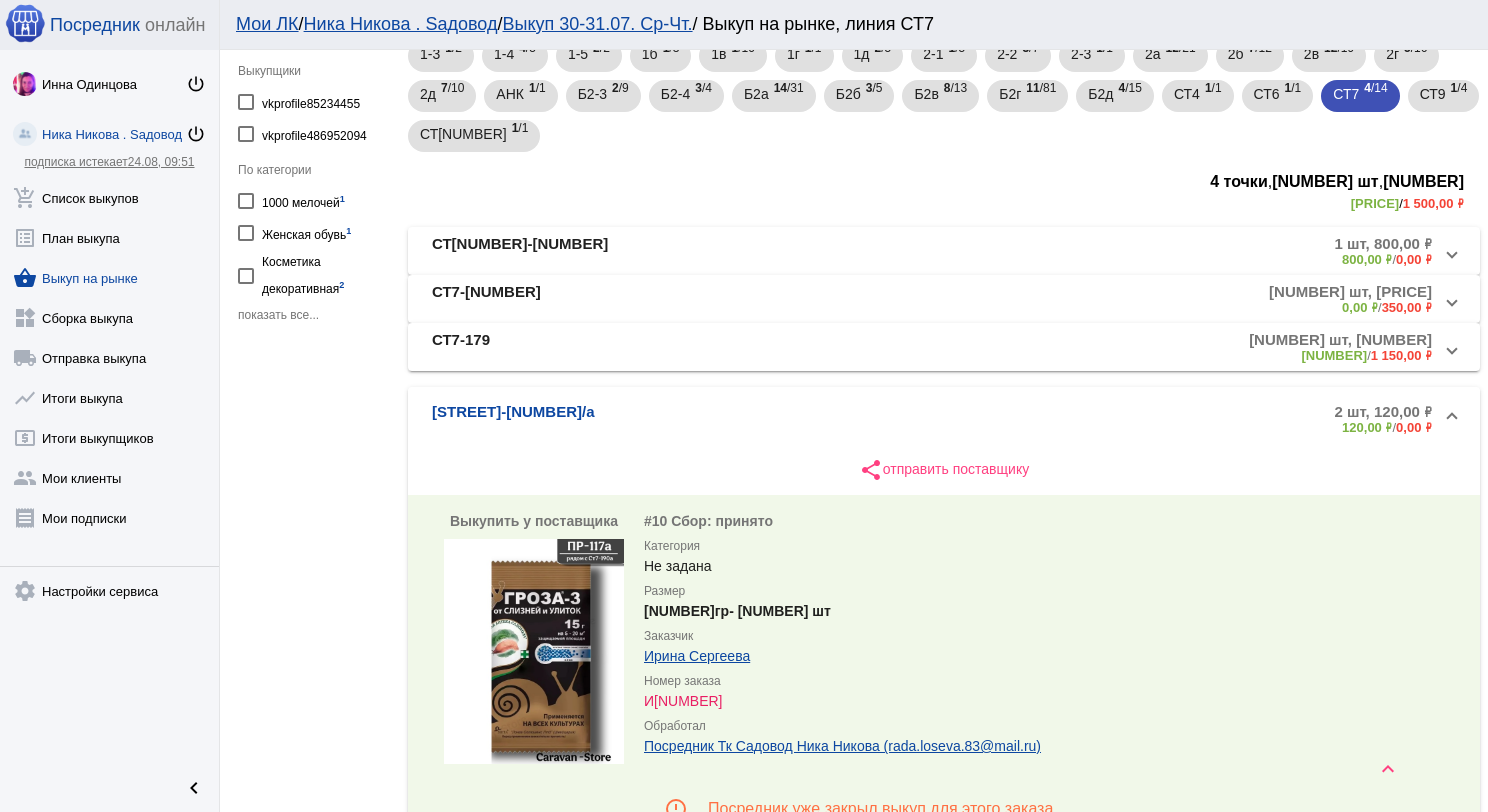 drag, startPoint x: 416, startPoint y: 412, endPoint x: 503, endPoint y: 410, distance: 87.02299 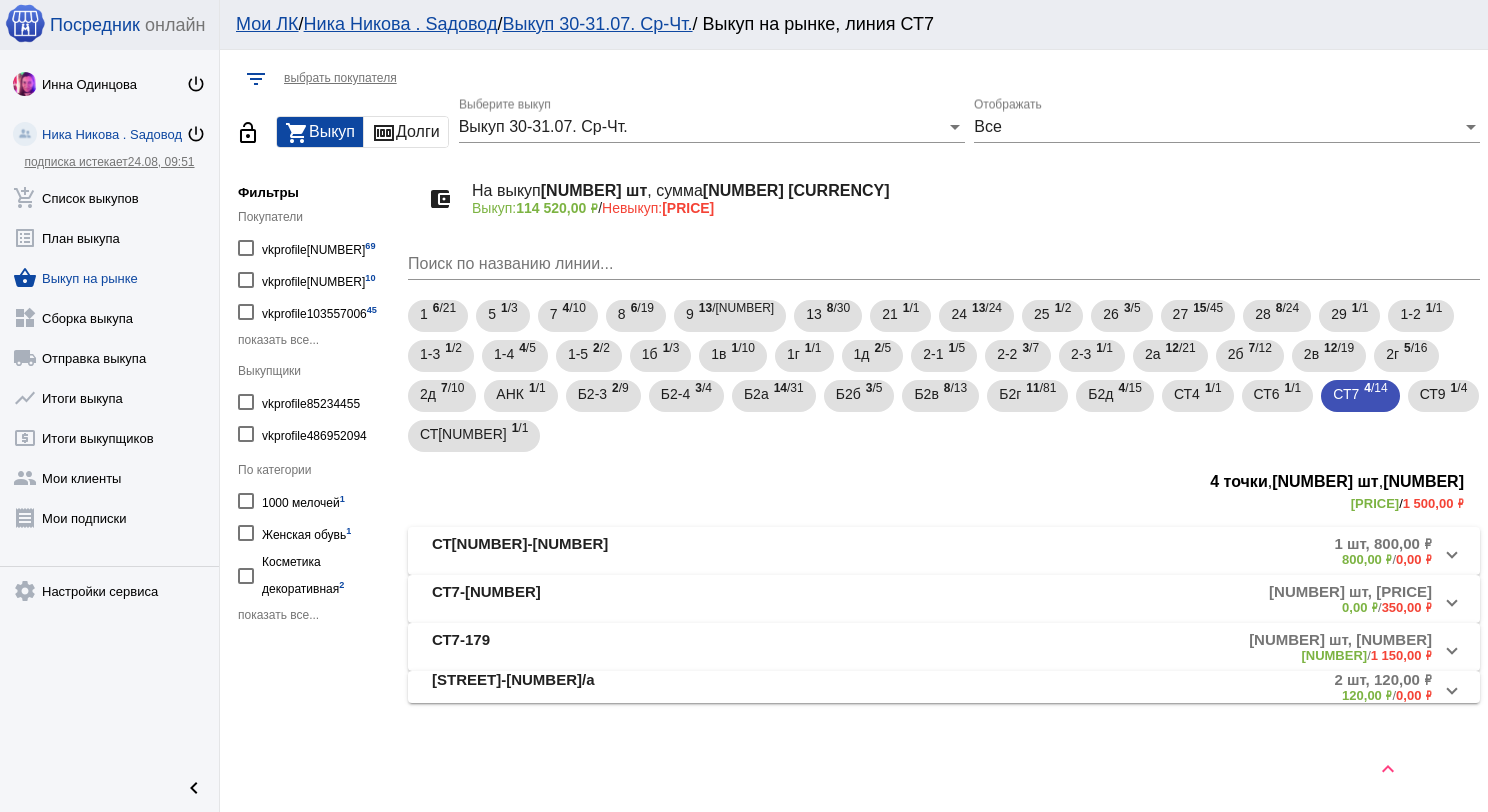 scroll, scrollTop: 0, scrollLeft: 0, axis: both 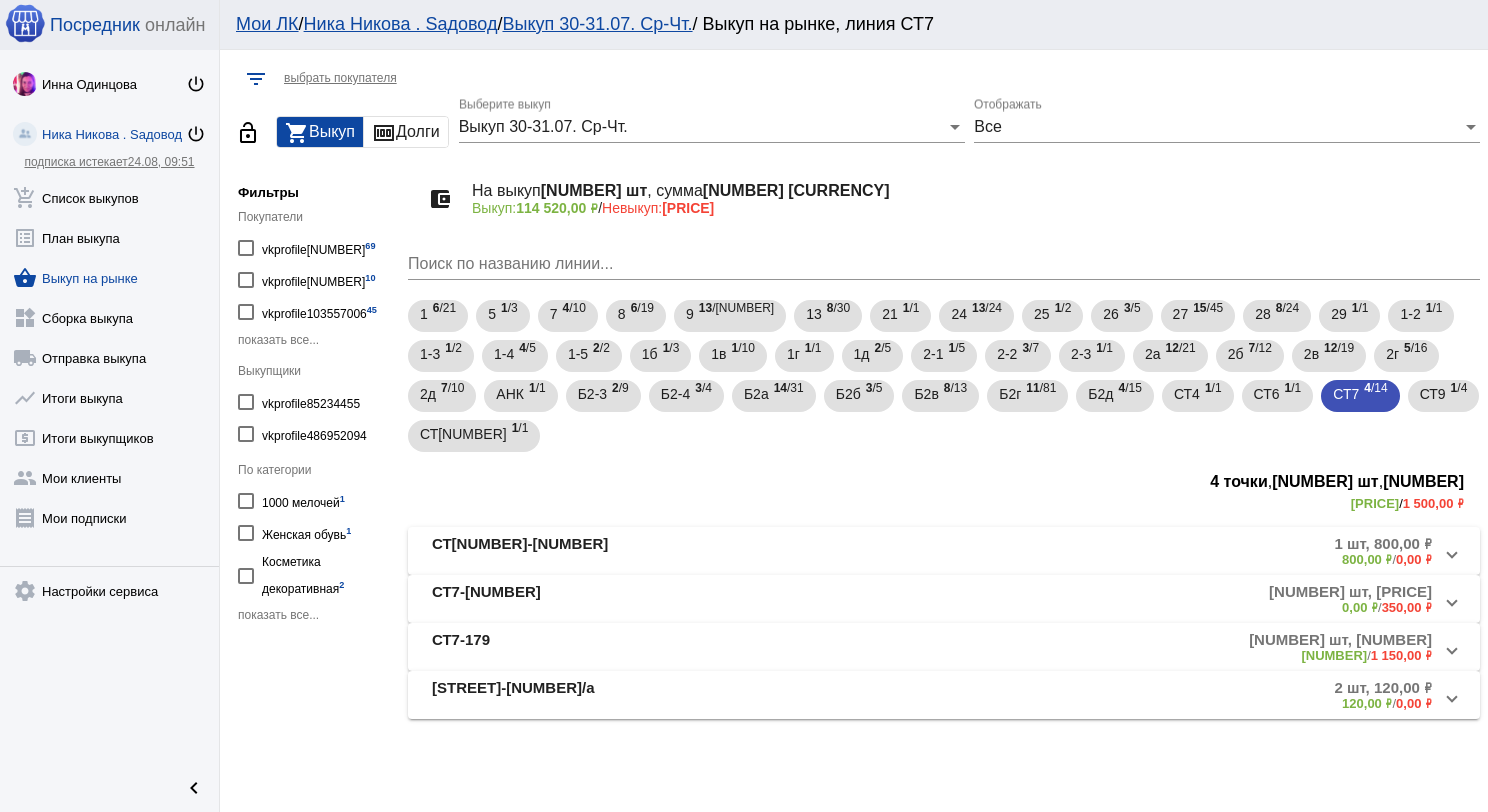 copy on "[STREET]-[NUMBER]/а" 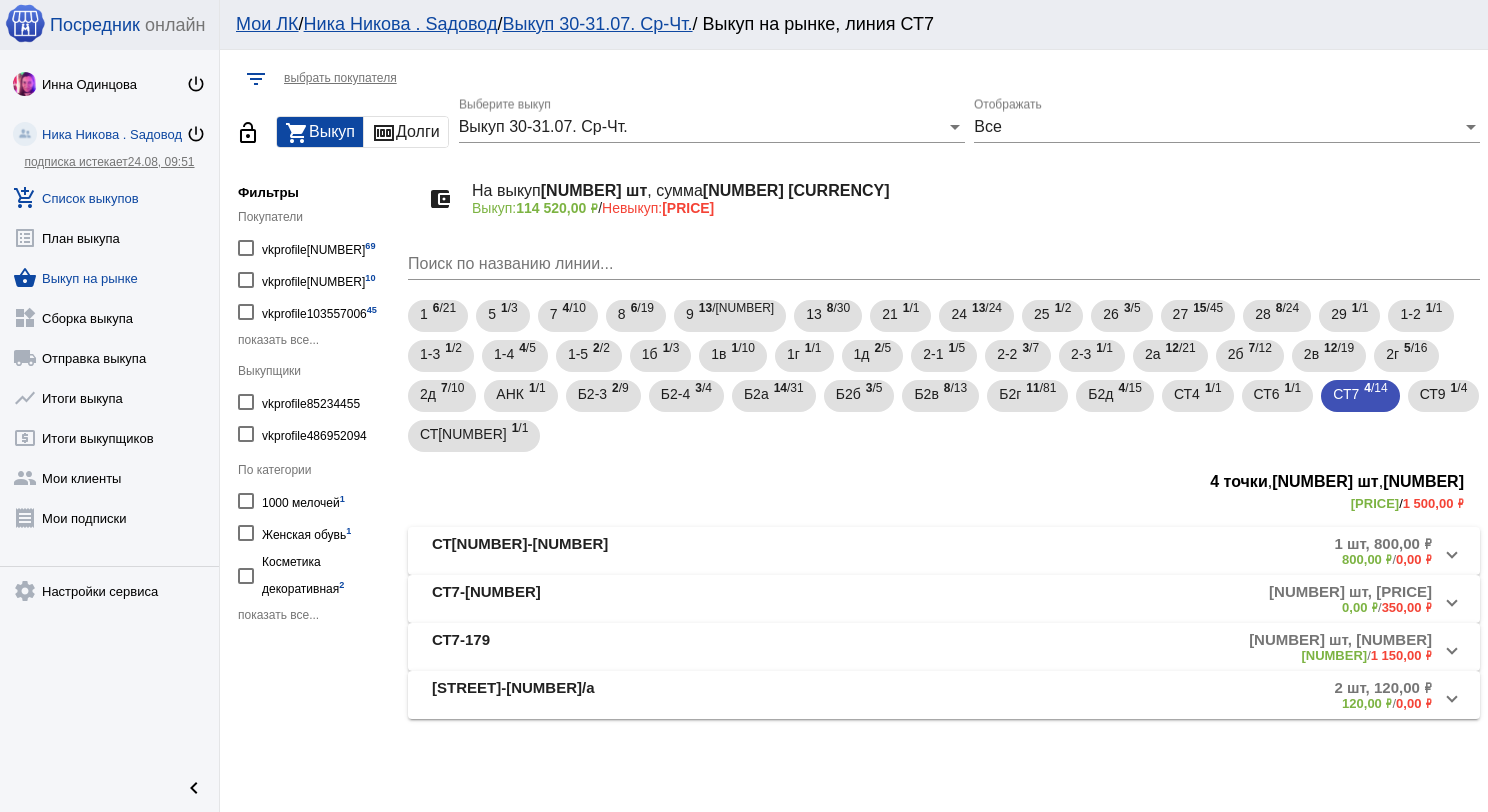 click on "add_shopping_cart  Список выкупов" 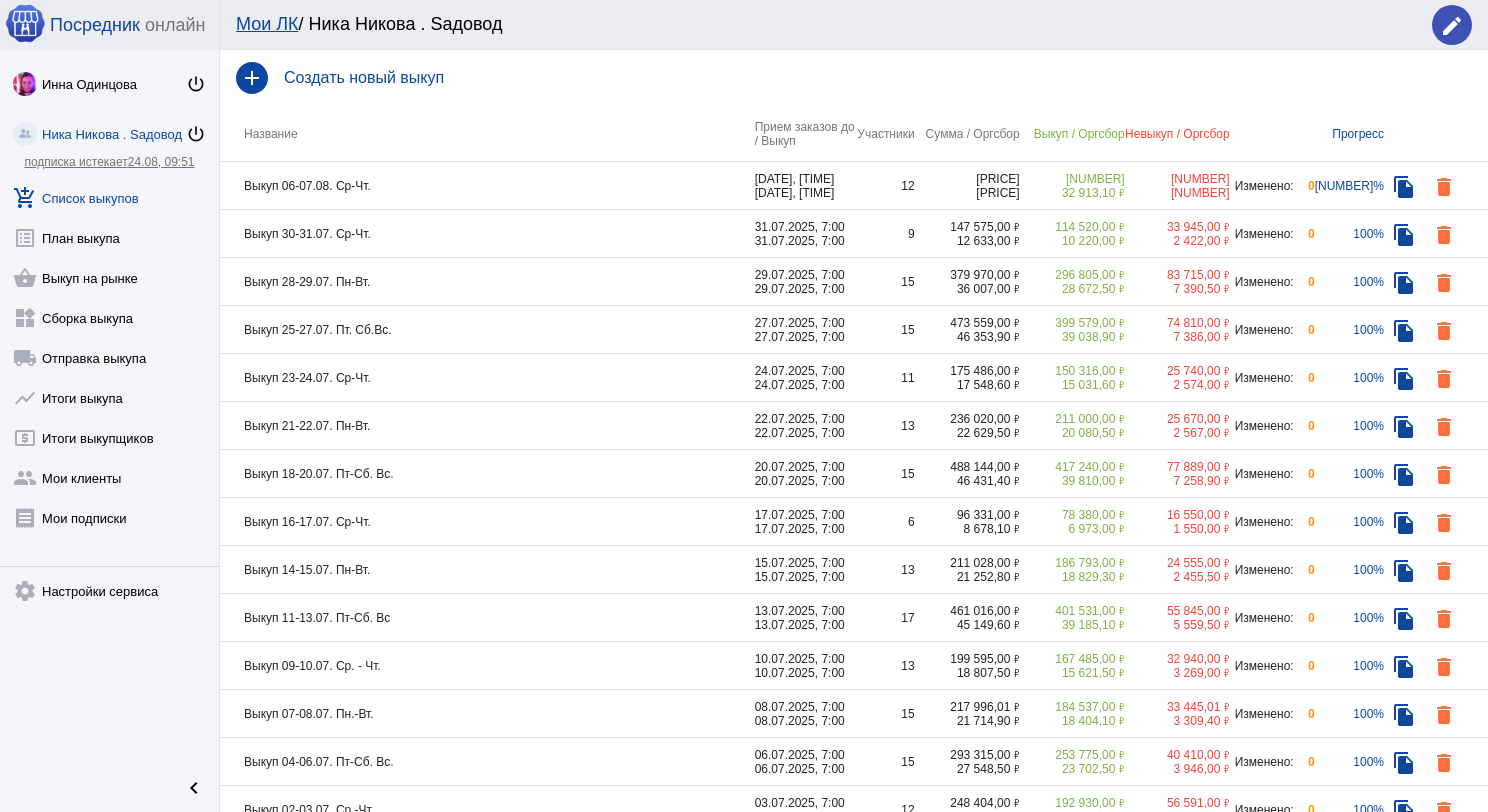 click on "Создать новый выкуп" 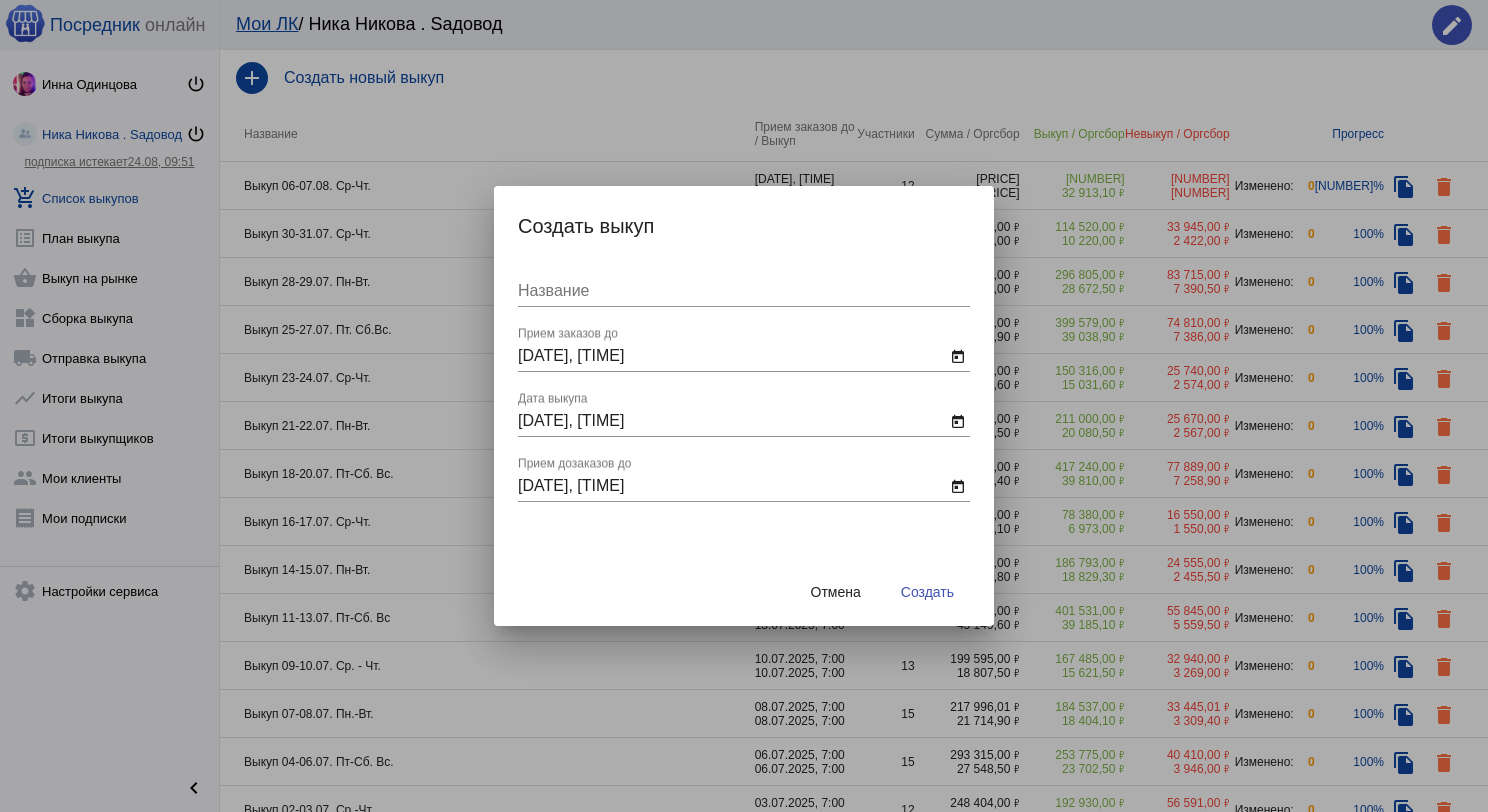 click on "Название" at bounding box center [744, 294] 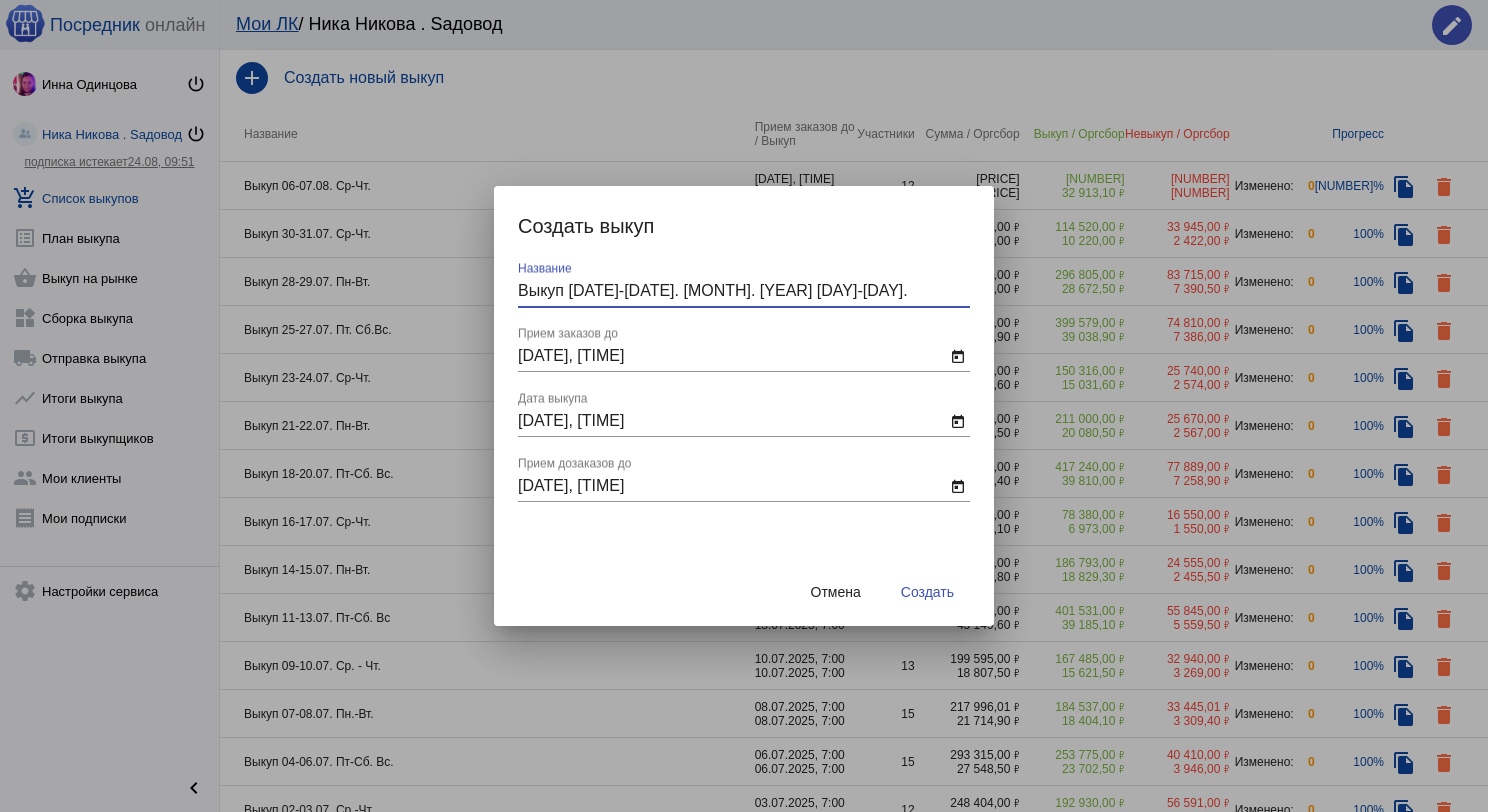 type on "Выкуп [DATE]-[DATE]. [MONTH]. [YEAR] [DAY]-[DAY]." 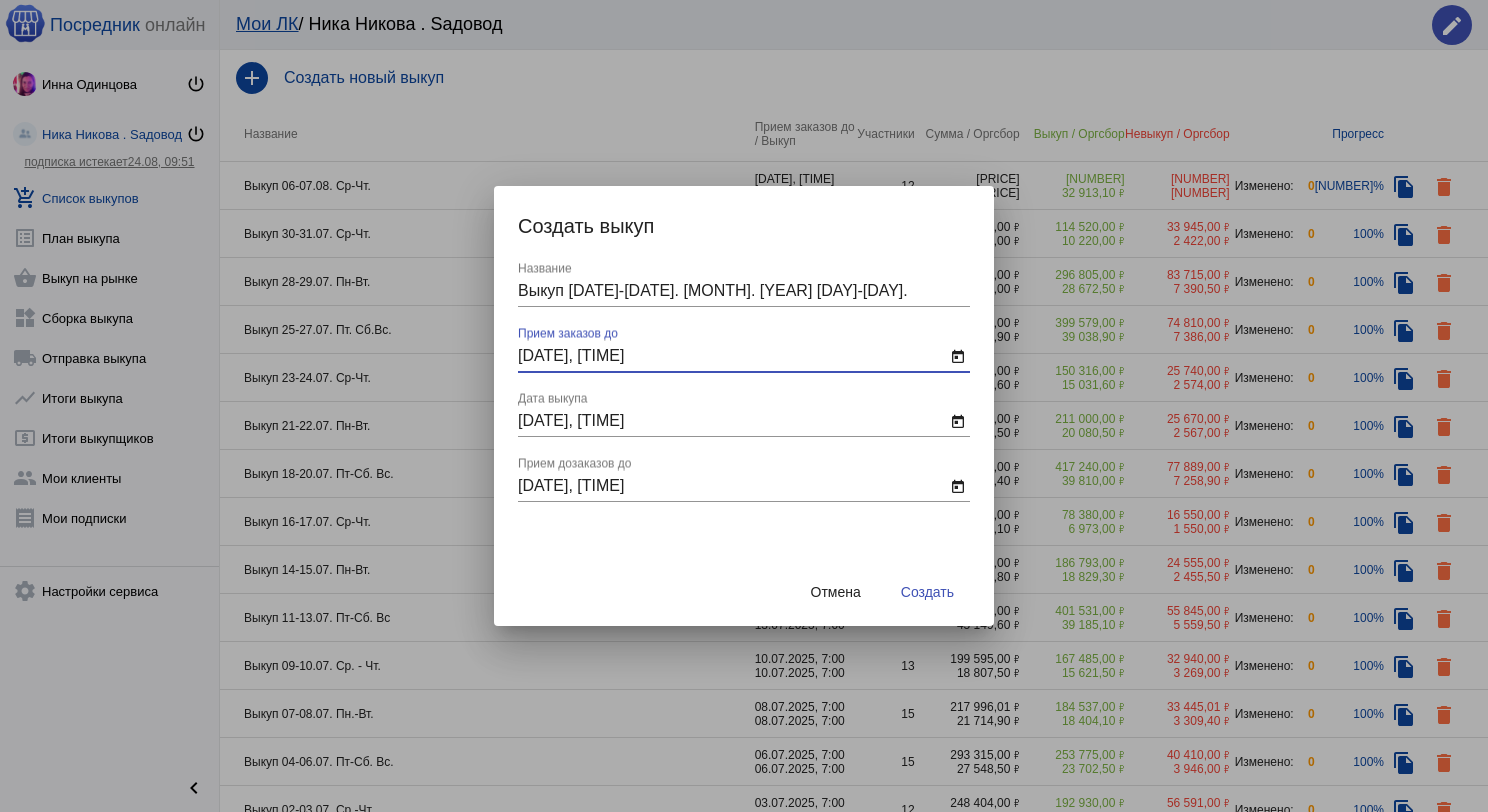 click on "[DATE], [TIME]" at bounding box center (732, 356) 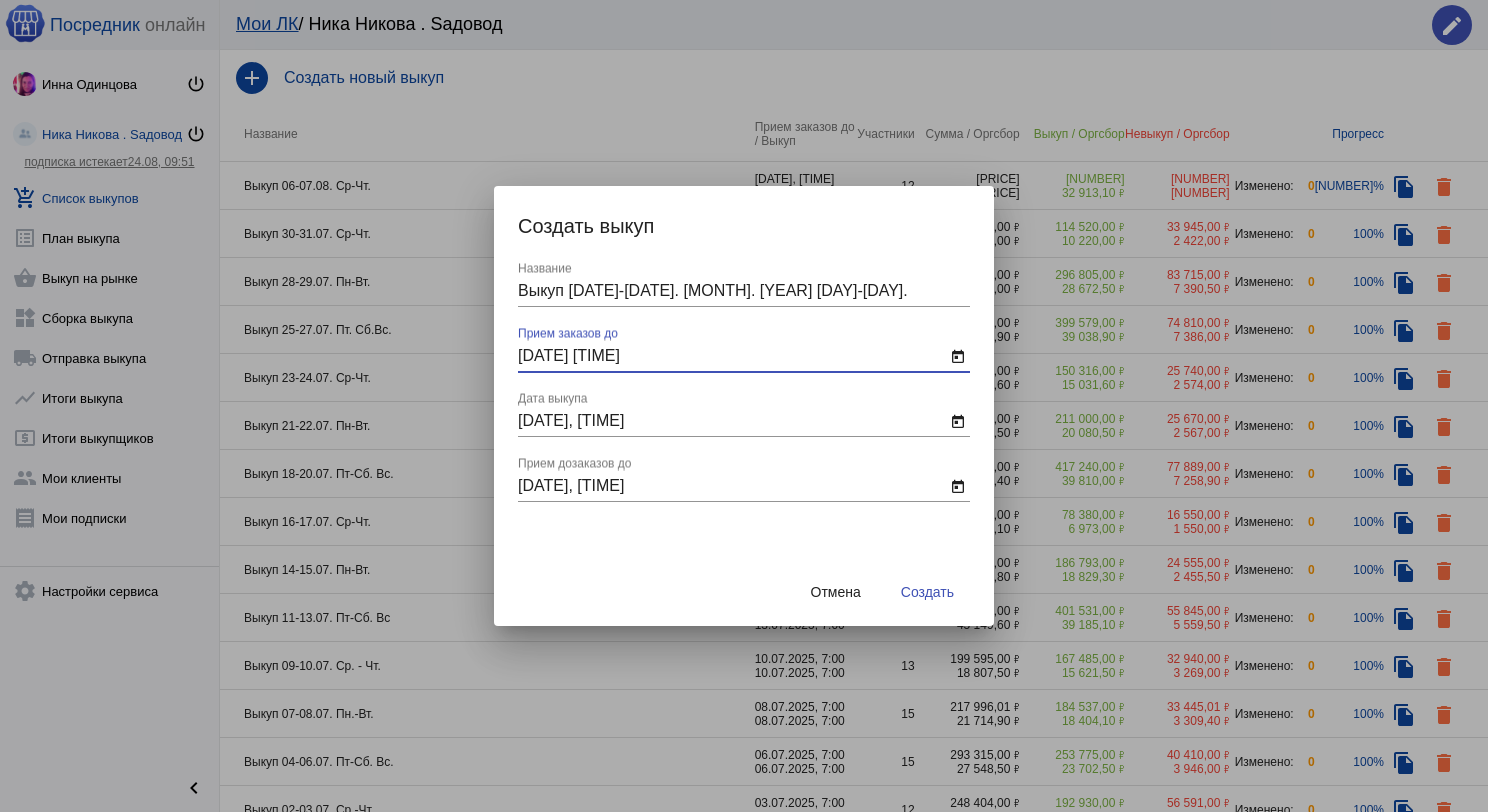 type on "[DATE] [TIME]" 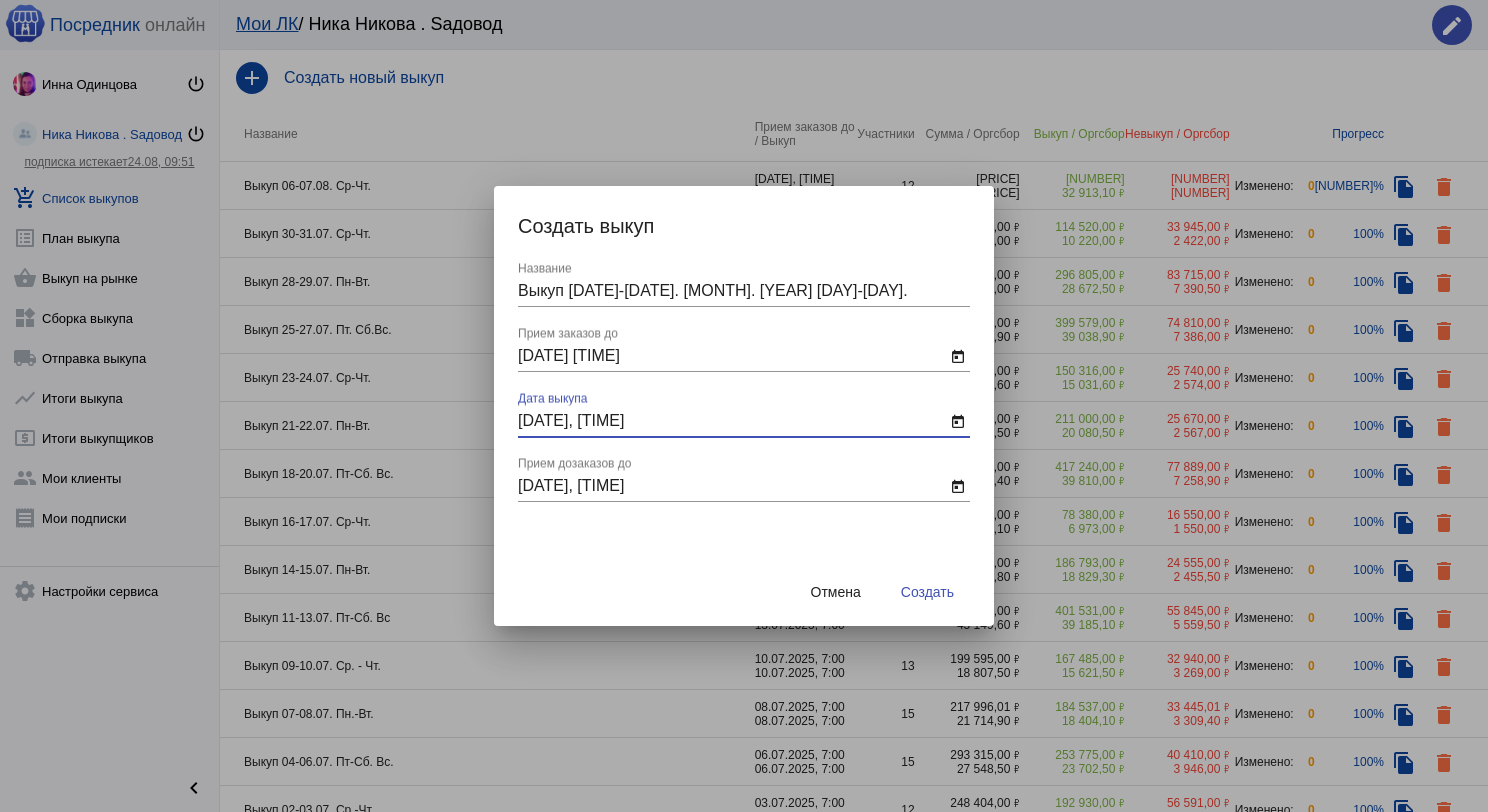 click on "[DATE], [TIME]" at bounding box center [732, 421] 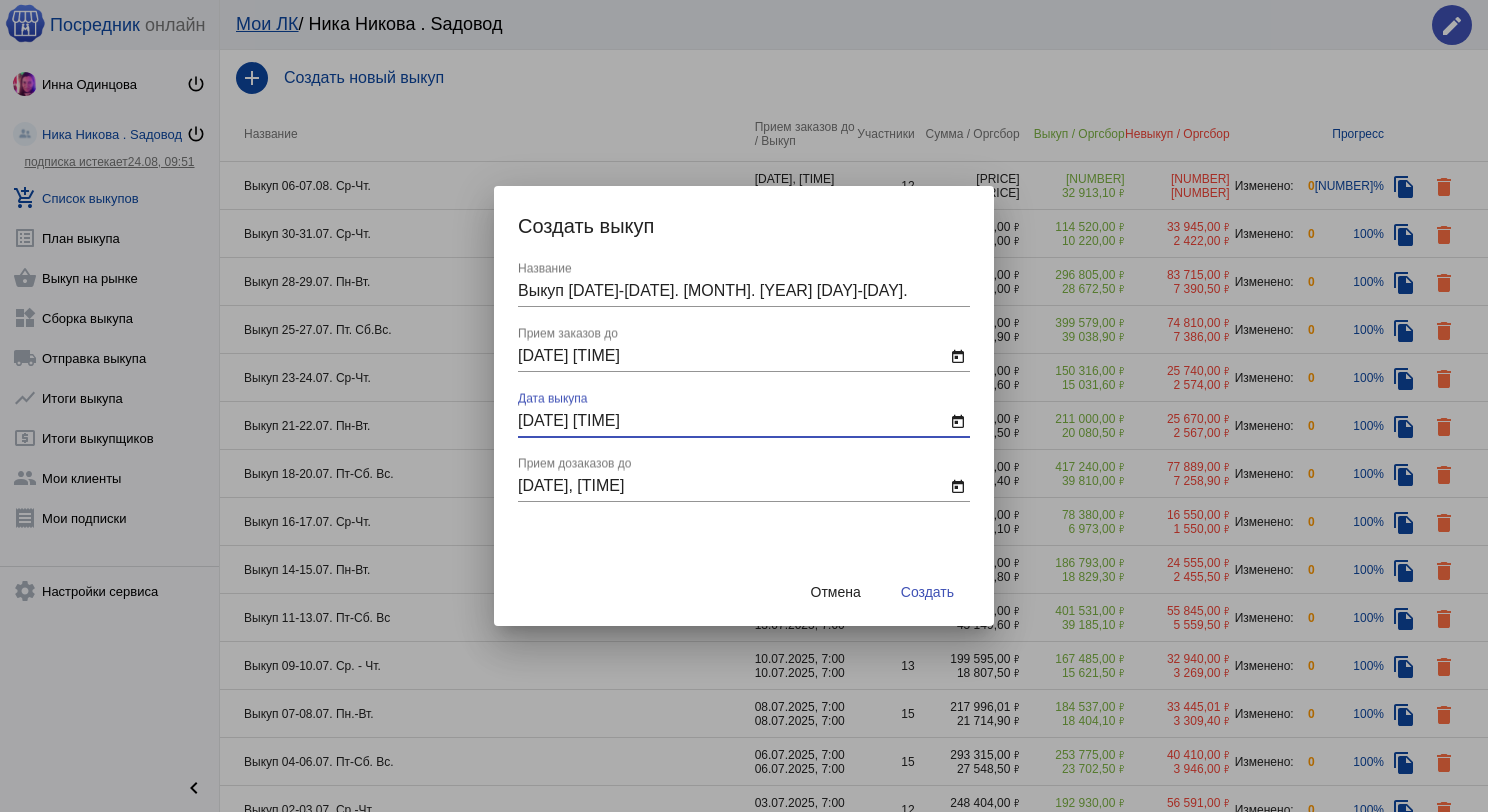 type on "[DATE] [TIME]" 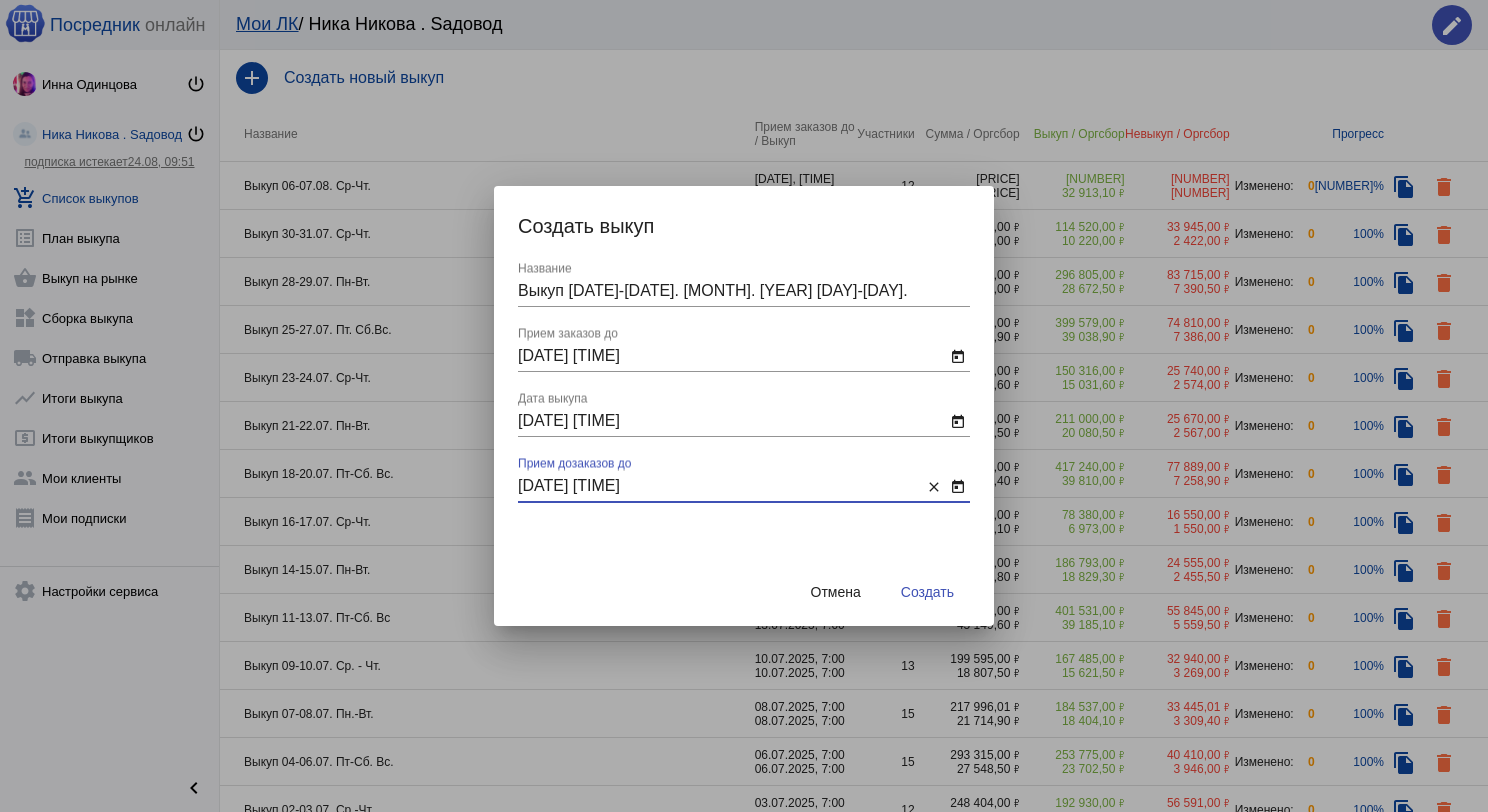 type on "[DATE] [TIME]" 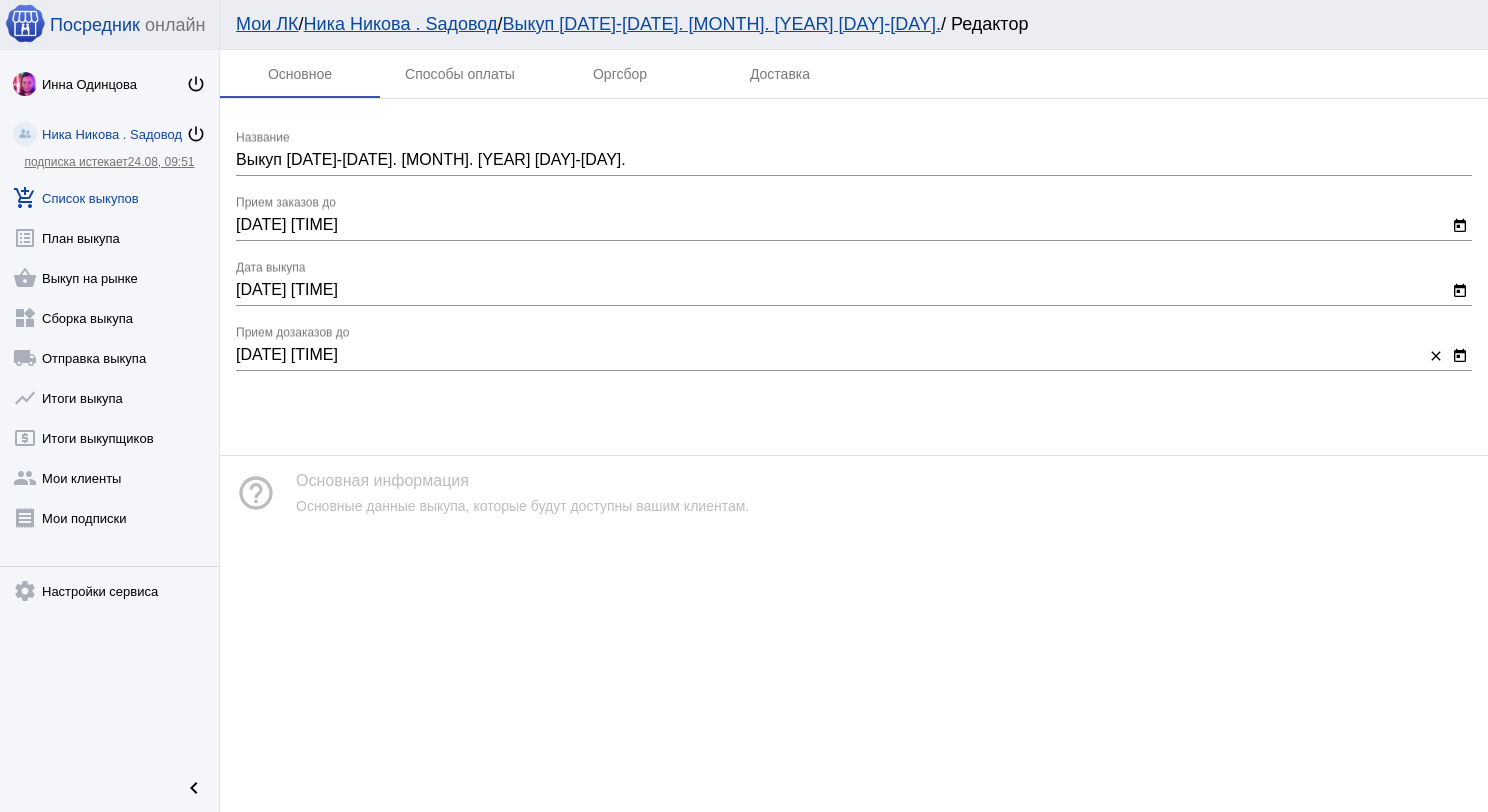 click on "Выкуп [DATE]-[DATE]. [MONTH]. [YEAR] [DAY]-[DAY]." at bounding box center [854, 160] 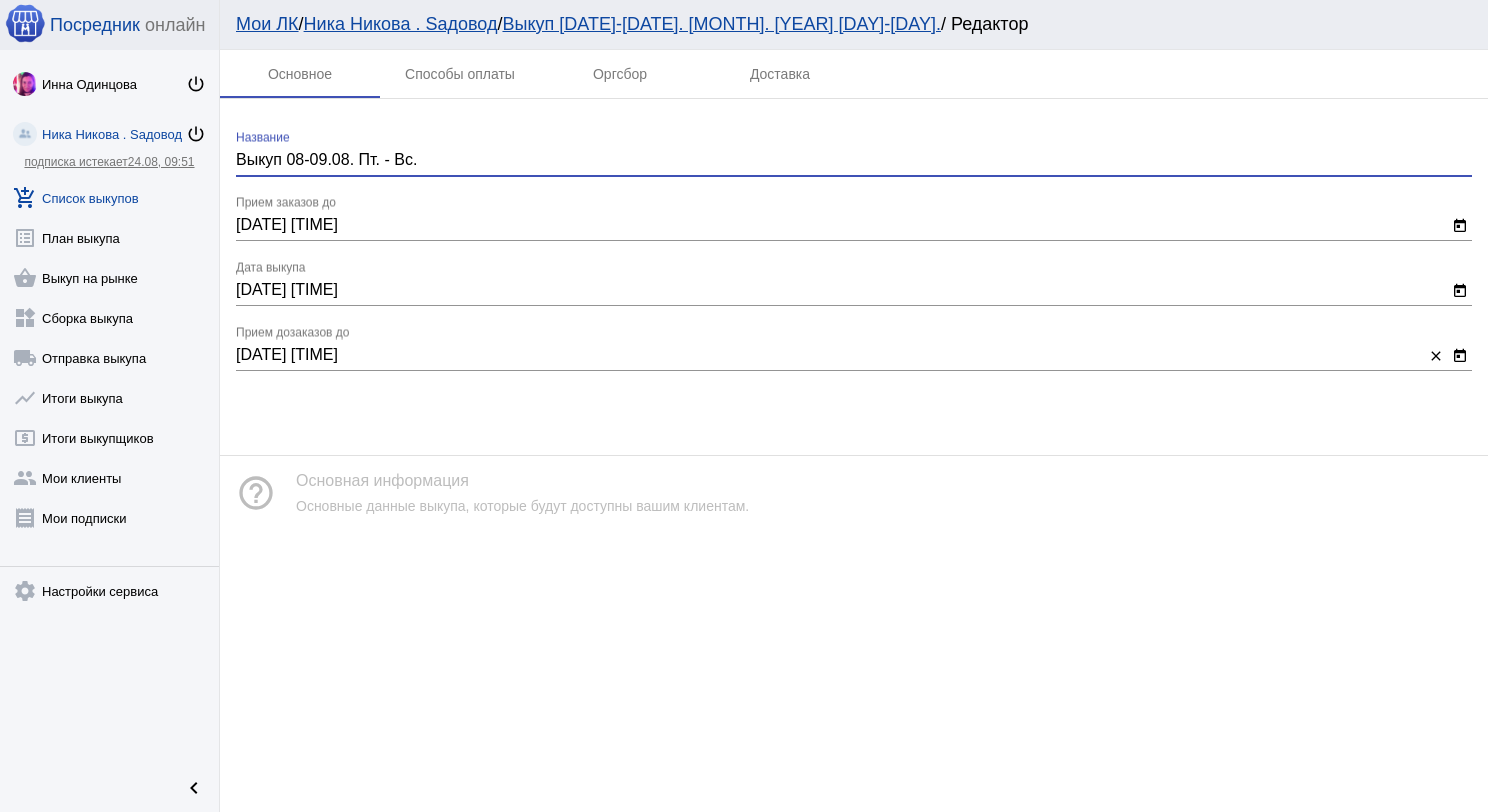 type on "Выкуп 08-09.08. Пт. - Вс." 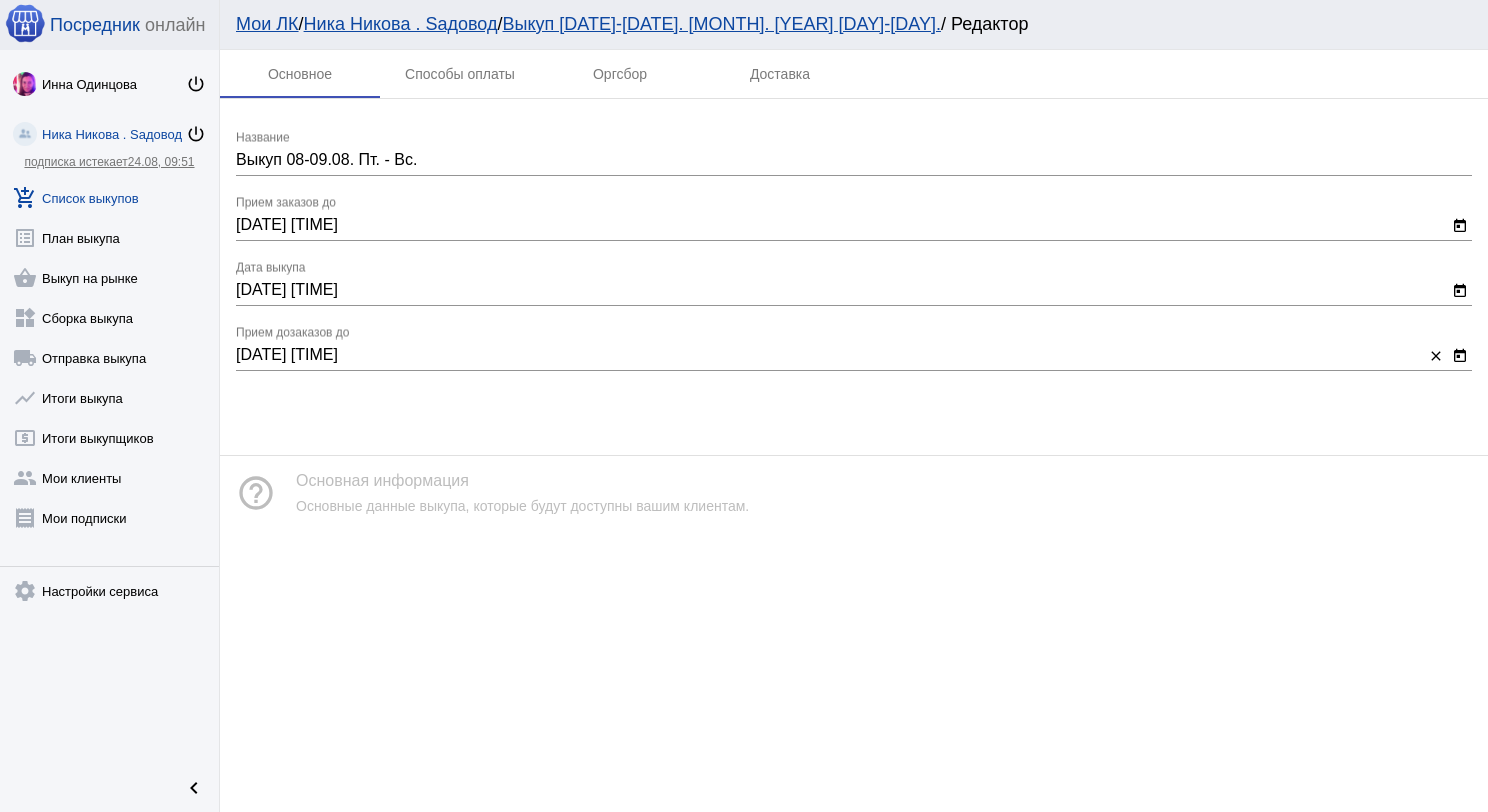 click on "add_shopping_cart  Список выкупов" 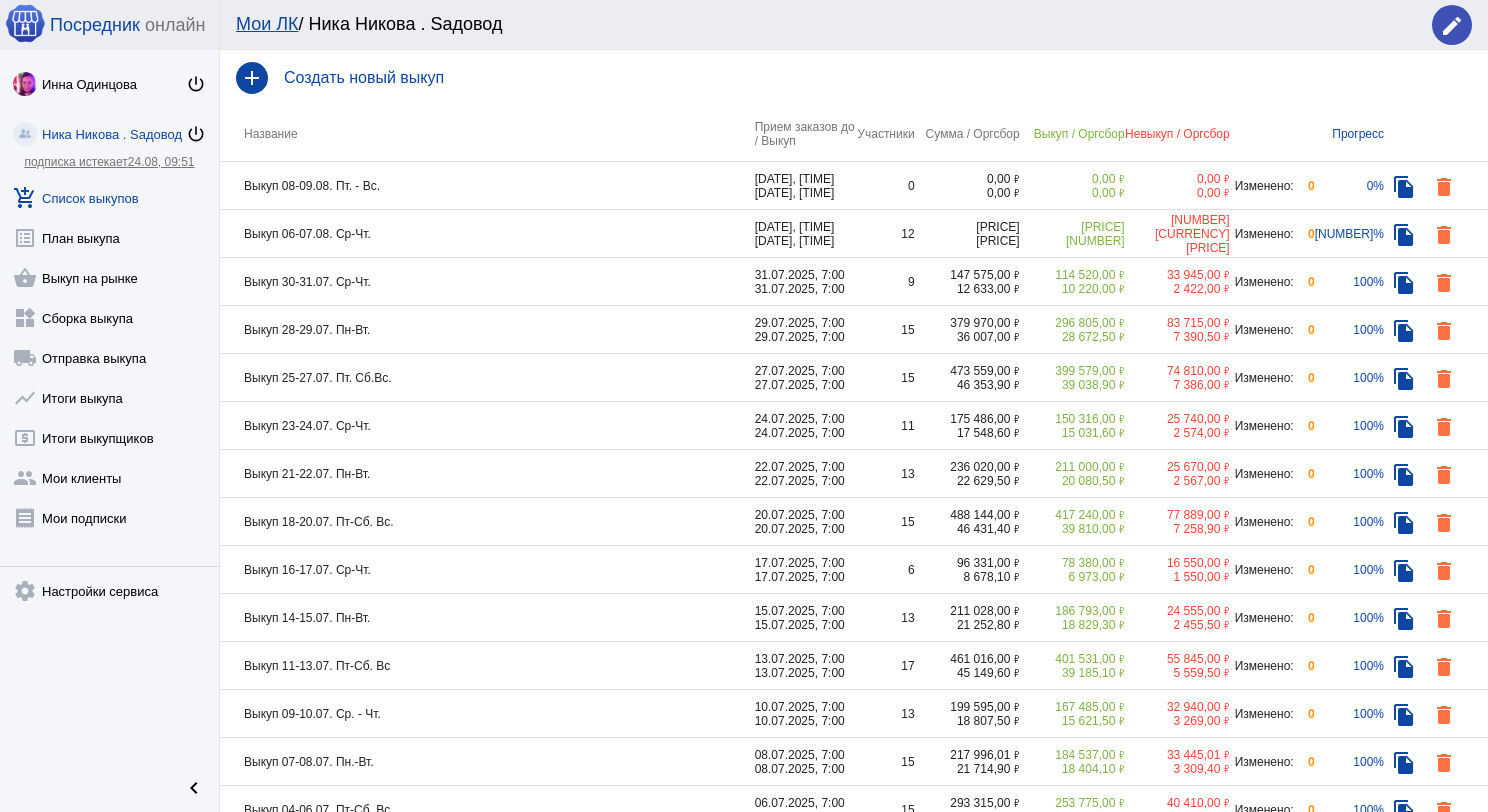 click on "Мои ЛК / [FIRST] [LAST] . Sадовод edit" 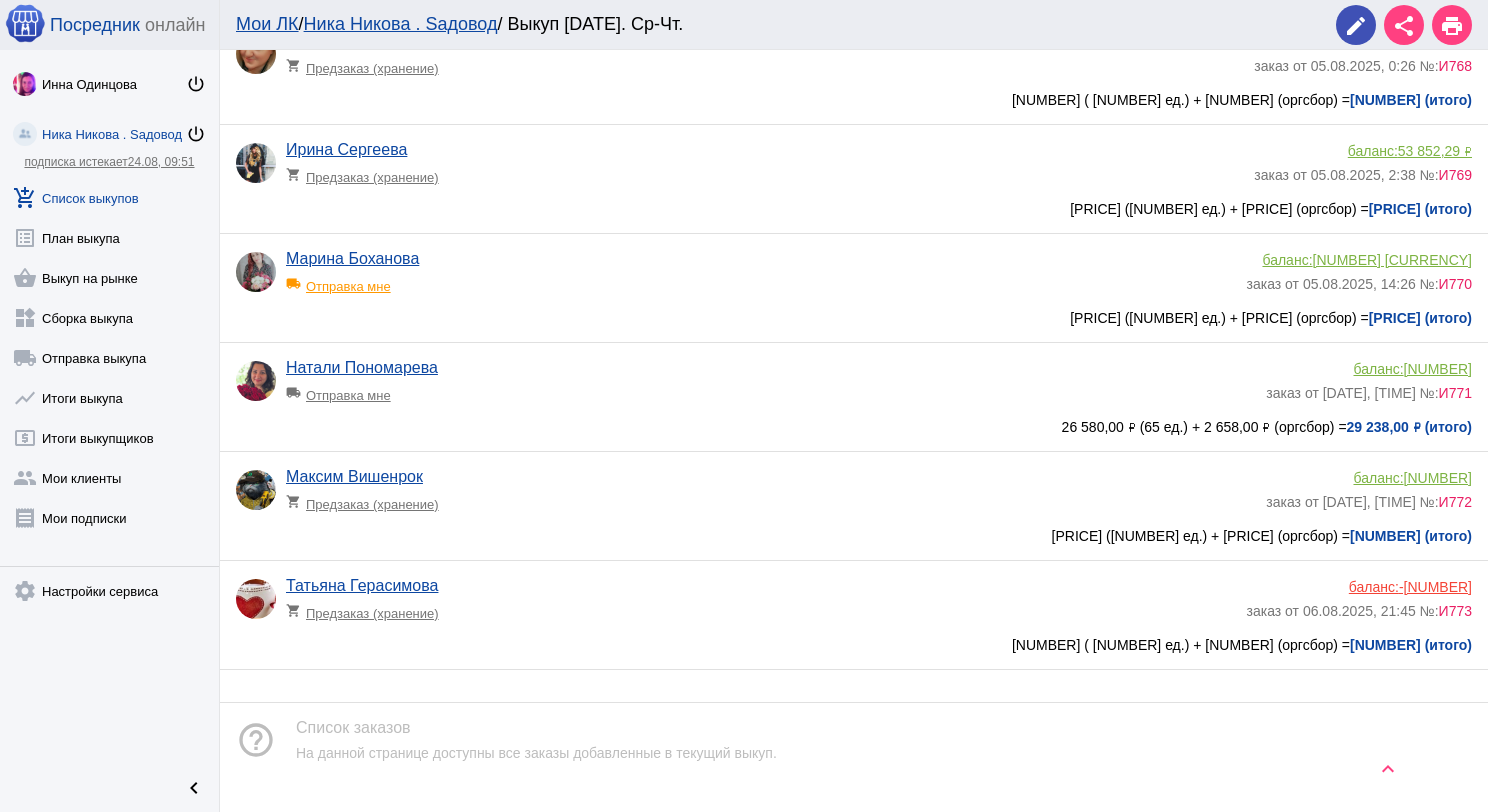scroll, scrollTop: 857, scrollLeft: 0, axis: vertical 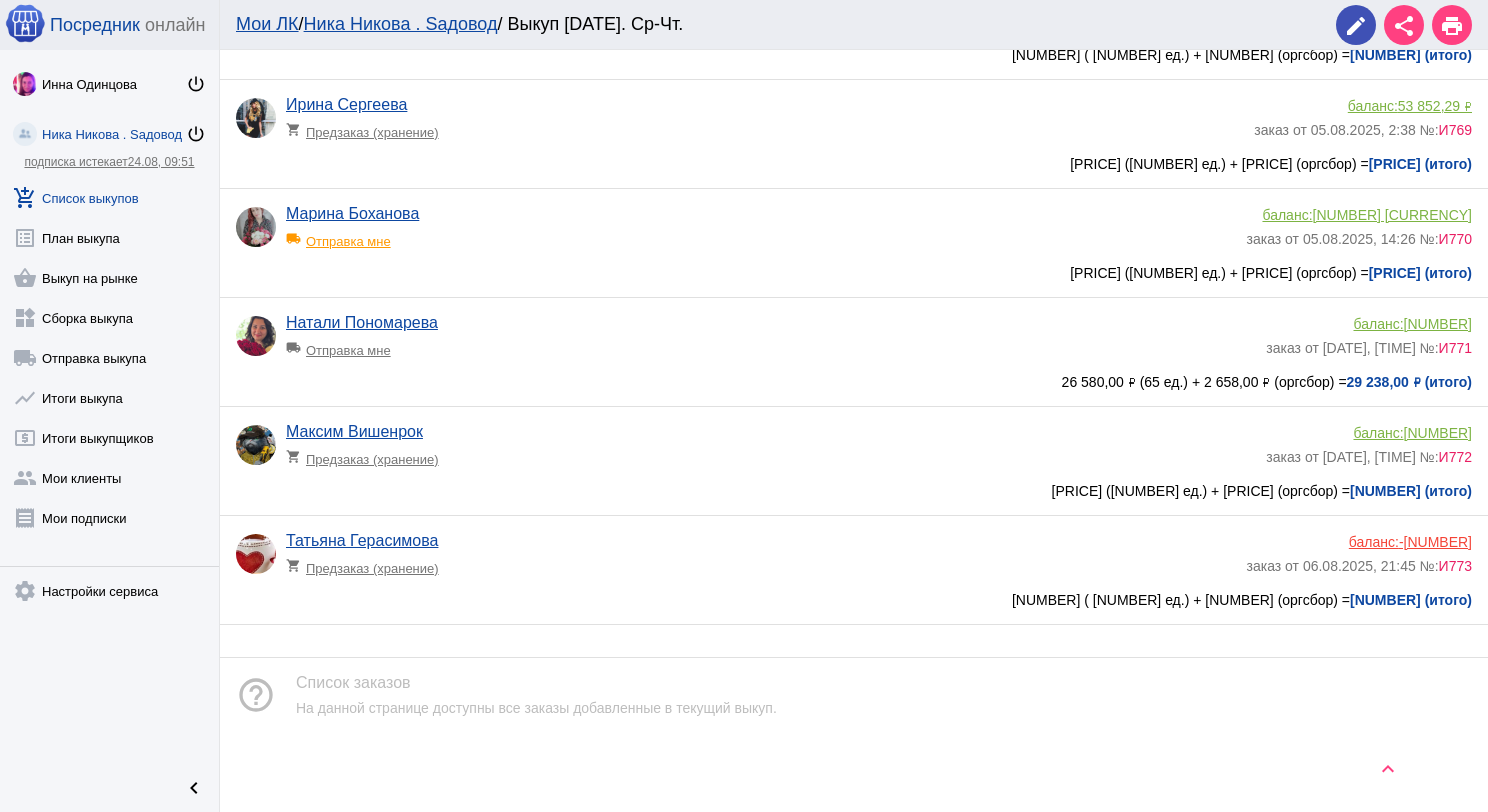 click on "[NUMBER]" 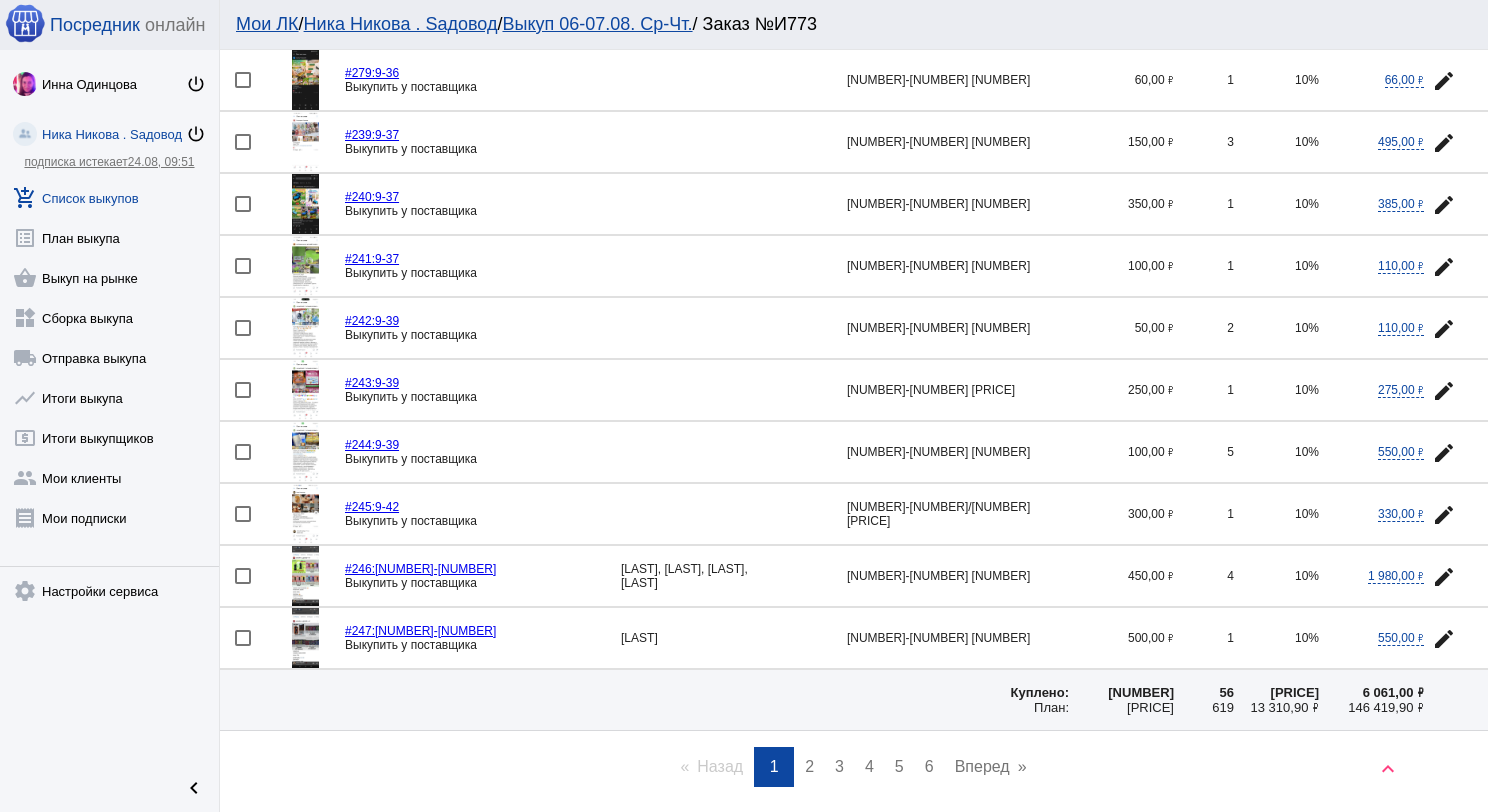 scroll, scrollTop: 2684, scrollLeft: 0, axis: vertical 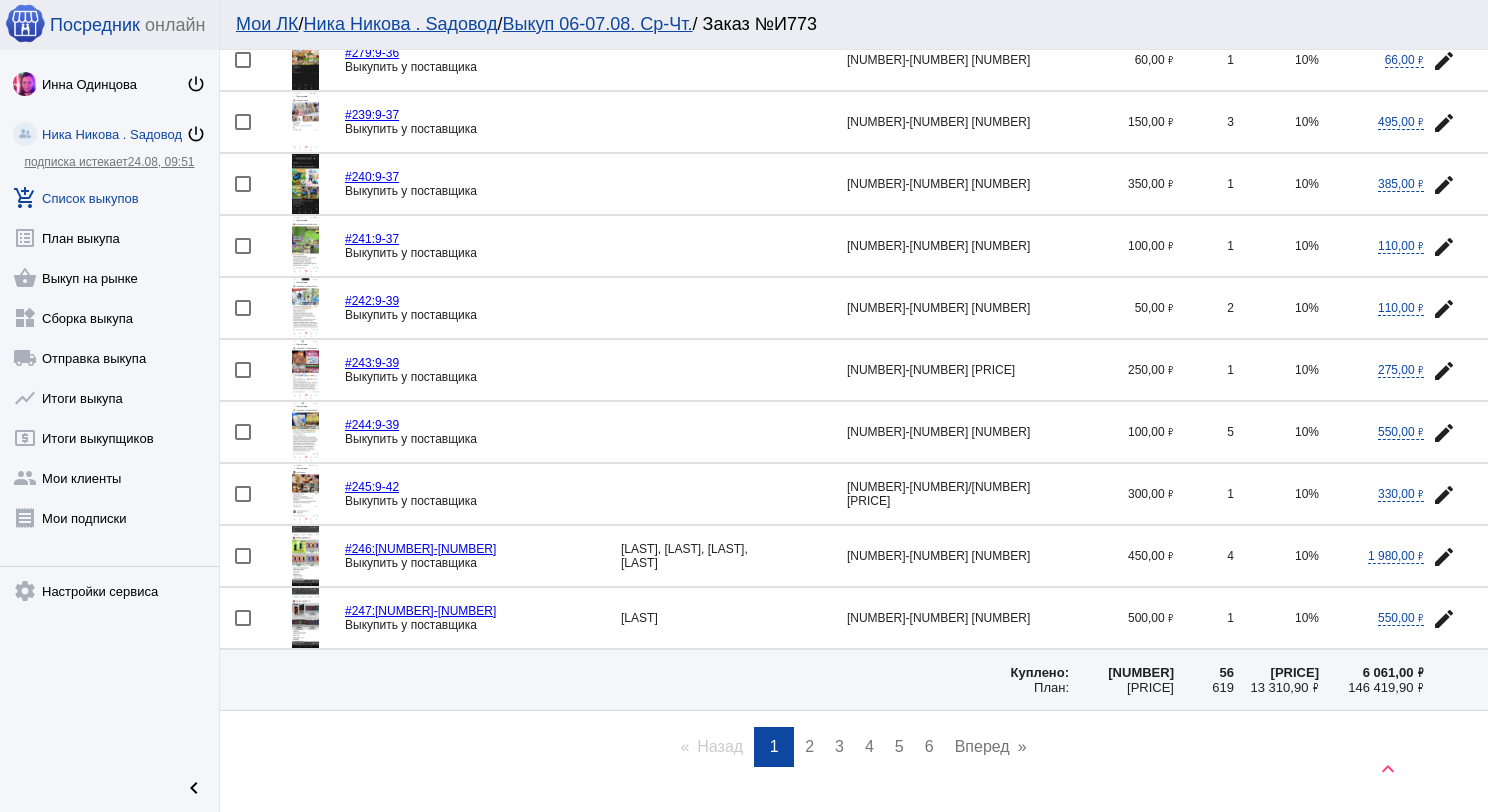 click on "page  2" at bounding box center (809, 747) 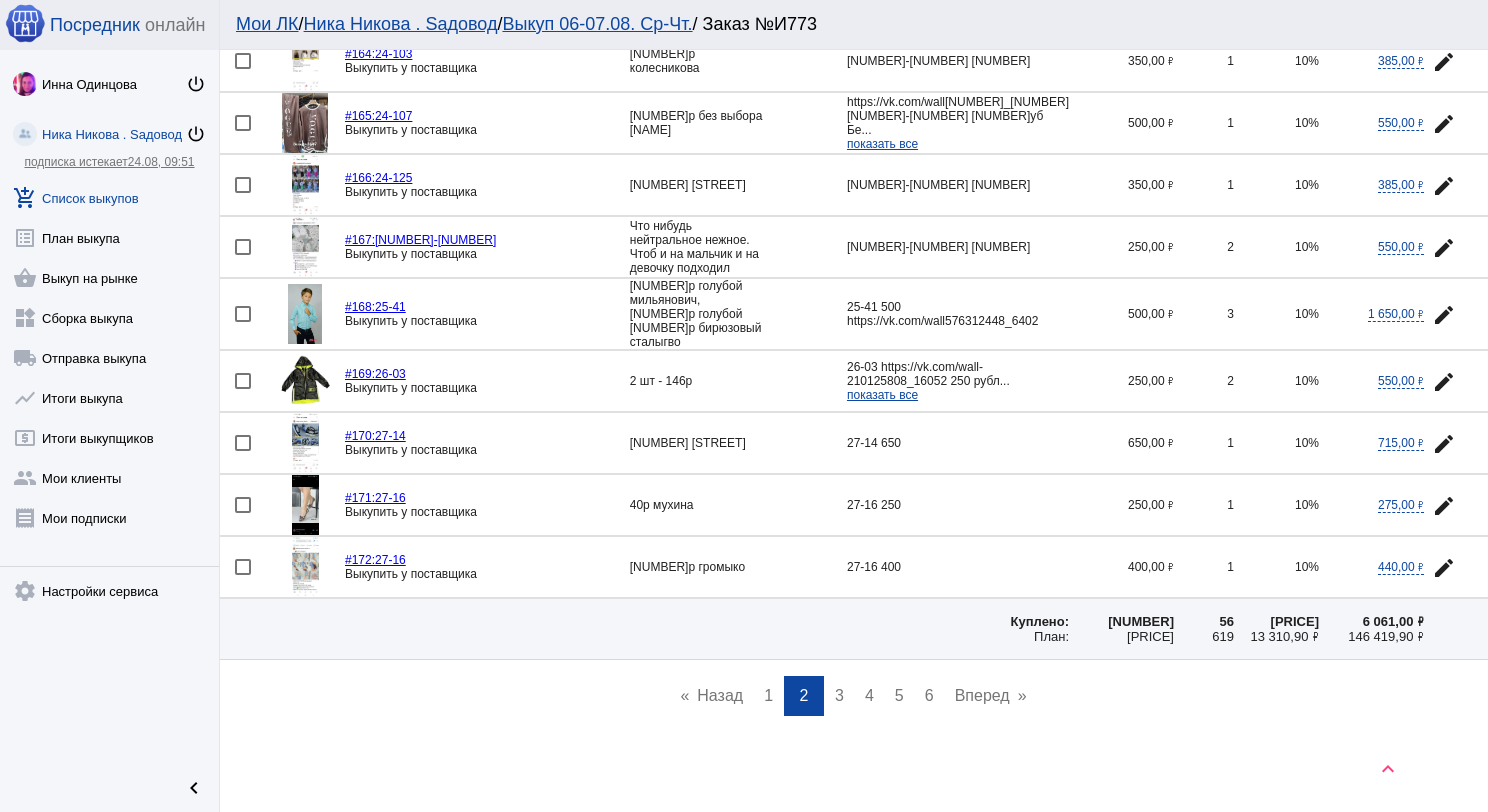 scroll, scrollTop: 2748, scrollLeft: 0, axis: vertical 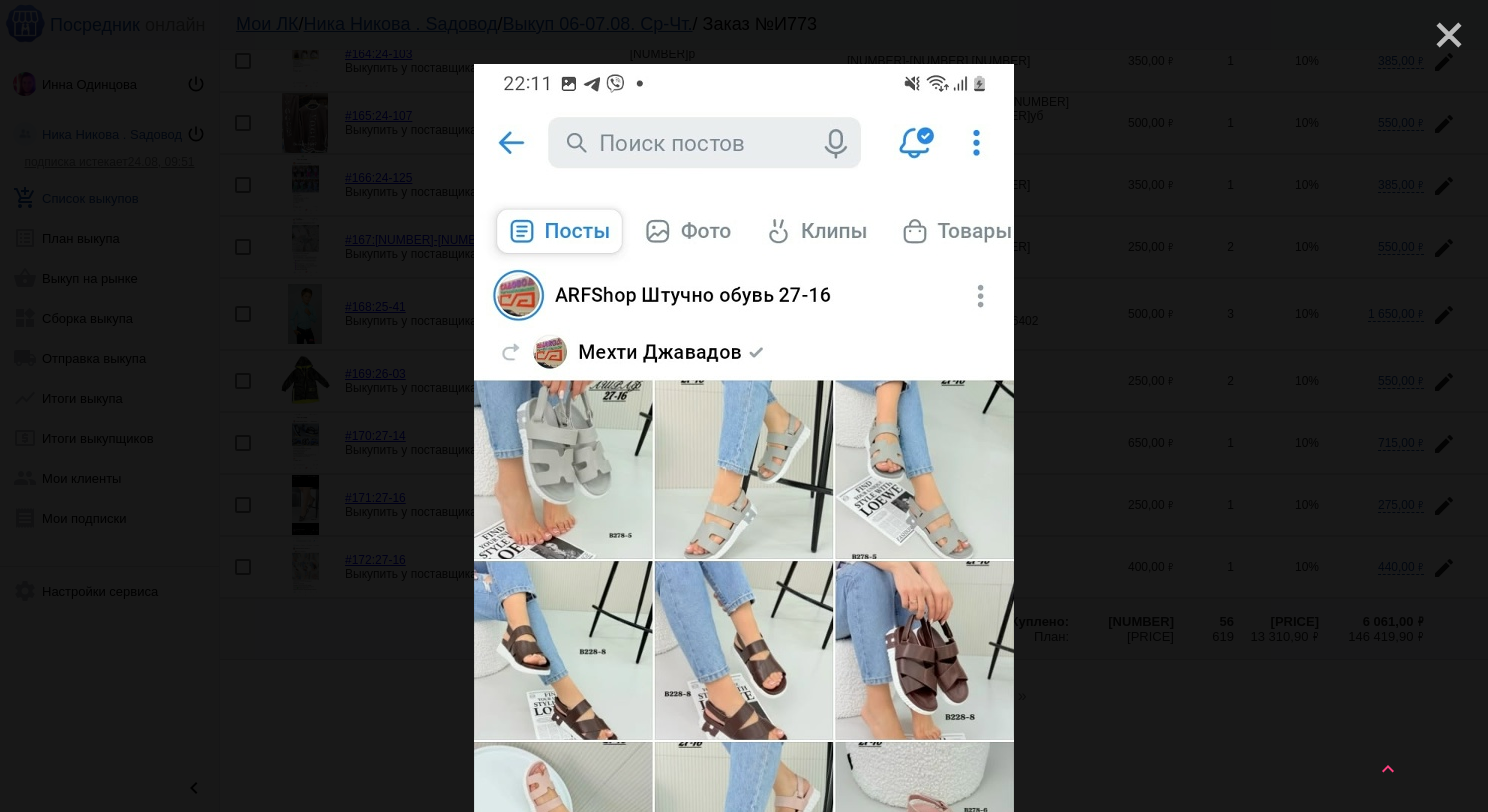 click on "close" 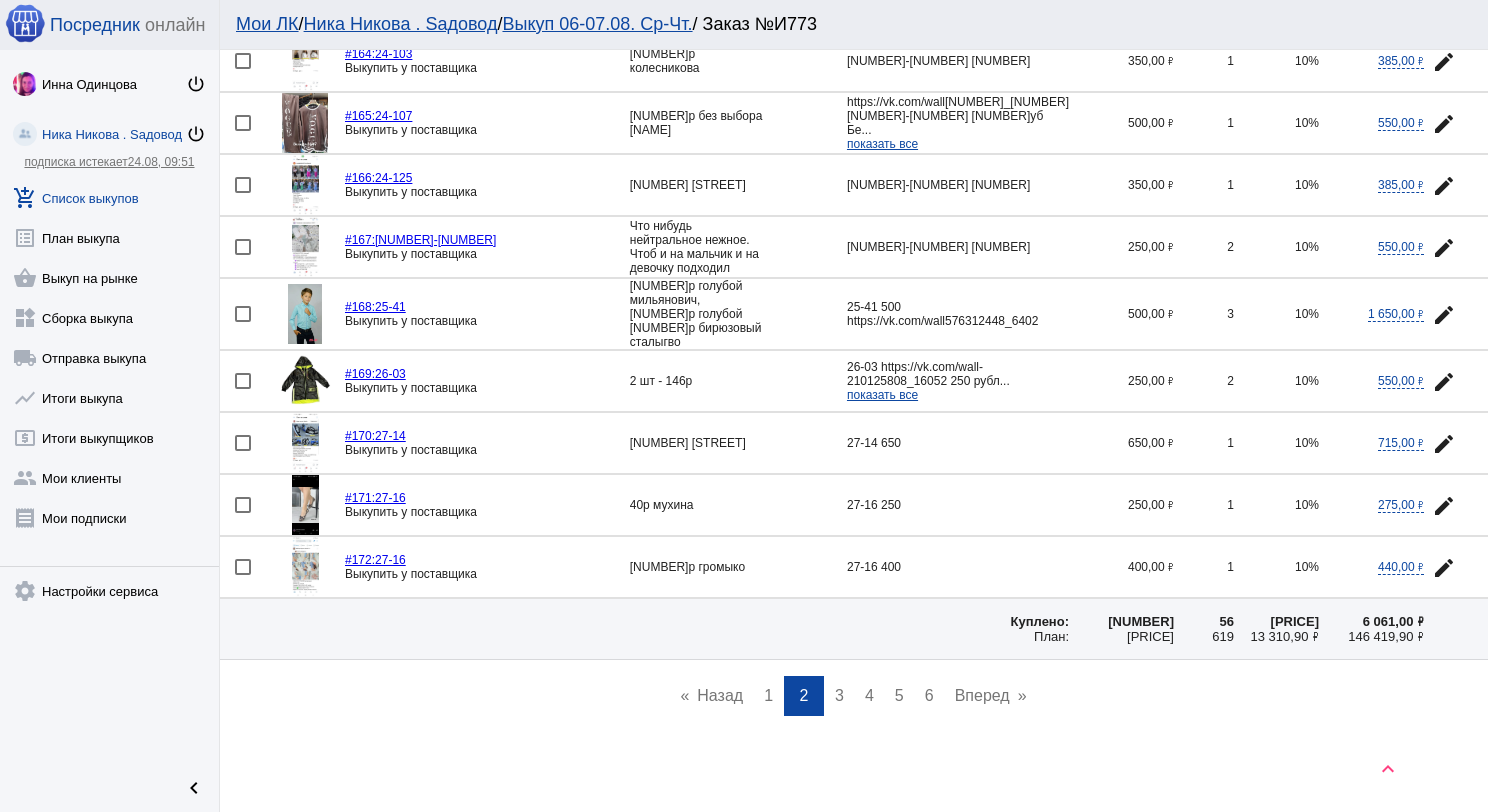 click on "page  3" at bounding box center [839, 696] 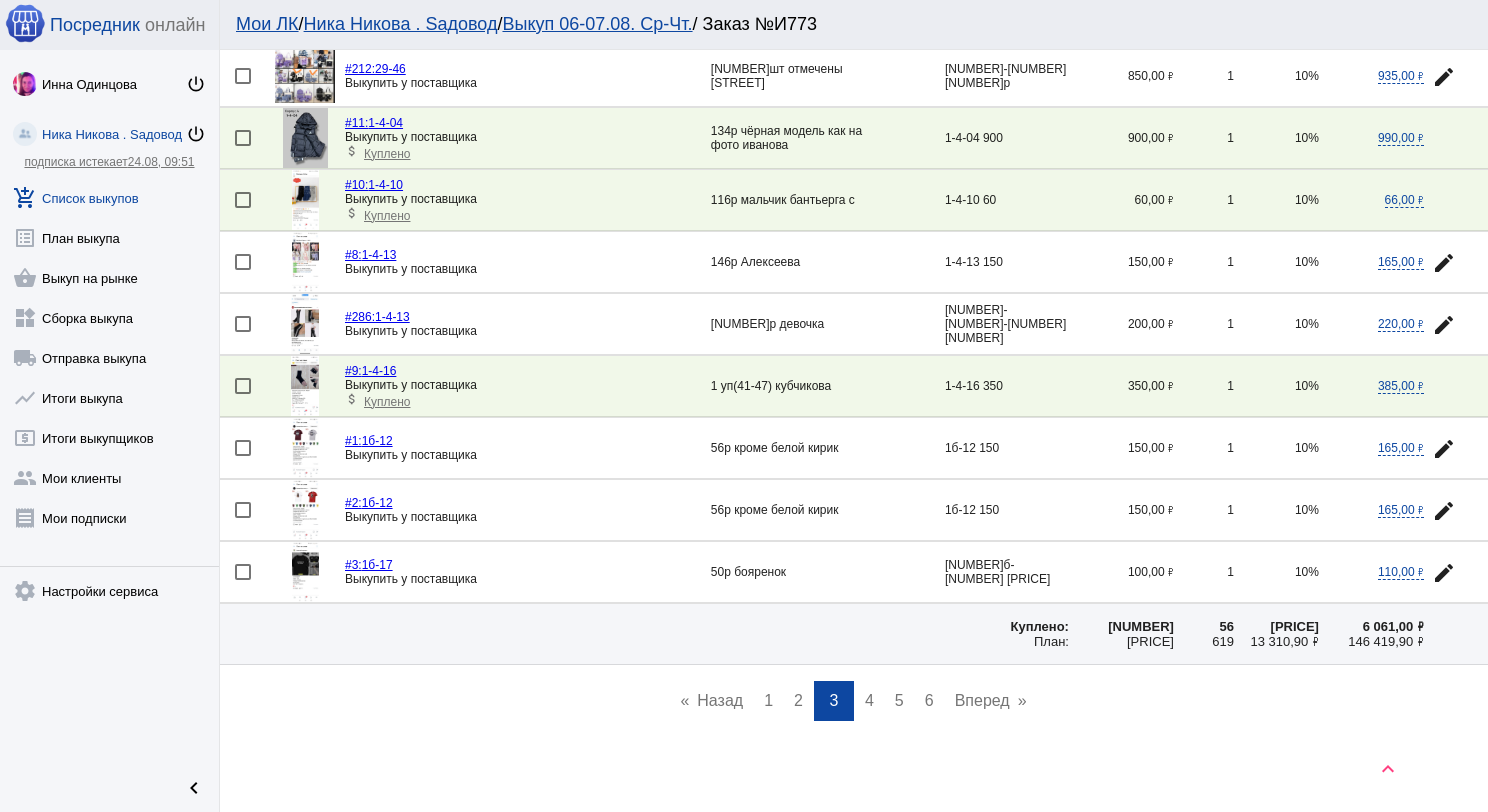 scroll, scrollTop: 2751, scrollLeft: 0, axis: vertical 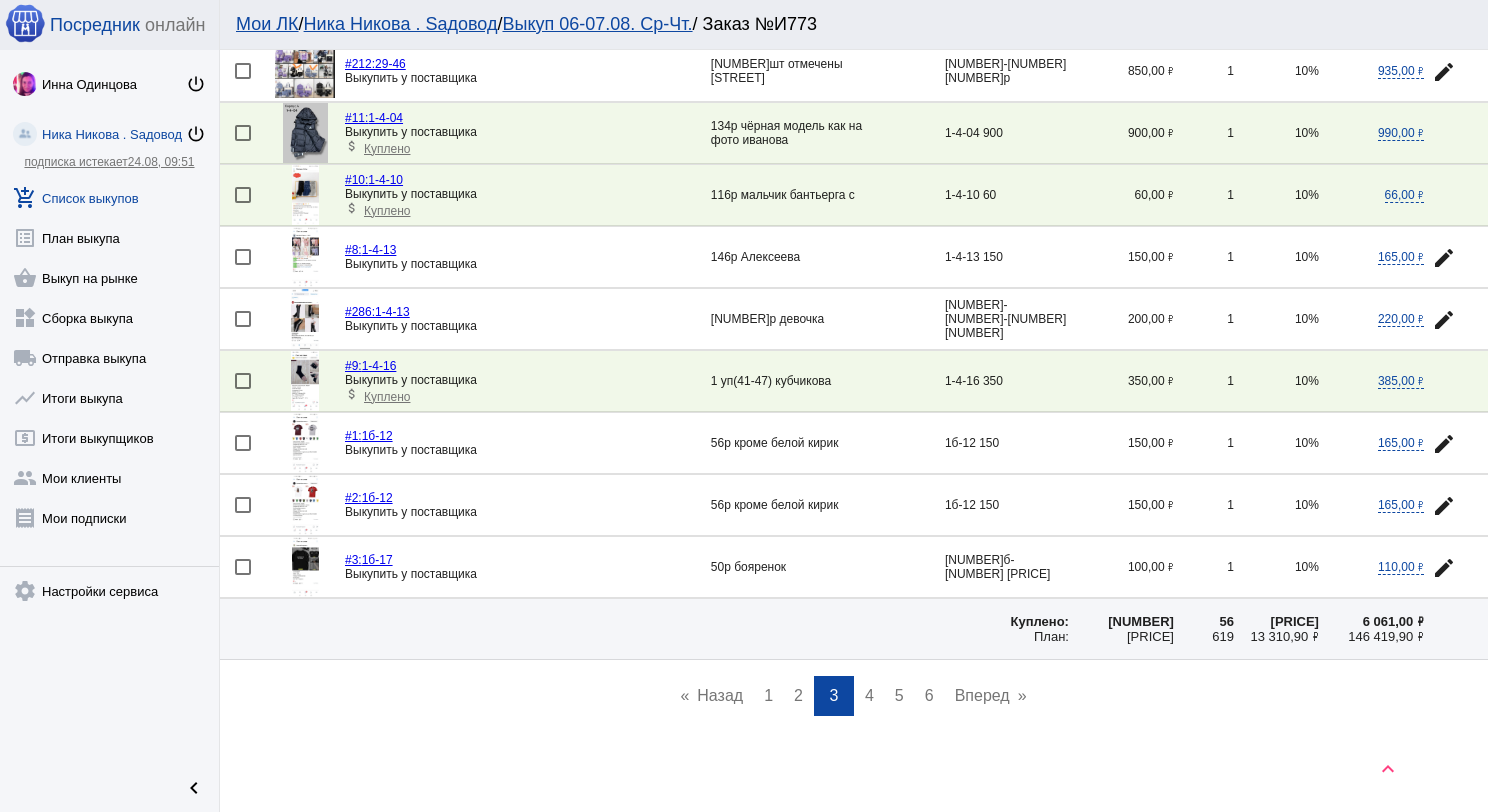 click on "page  4" at bounding box center [869, 696] 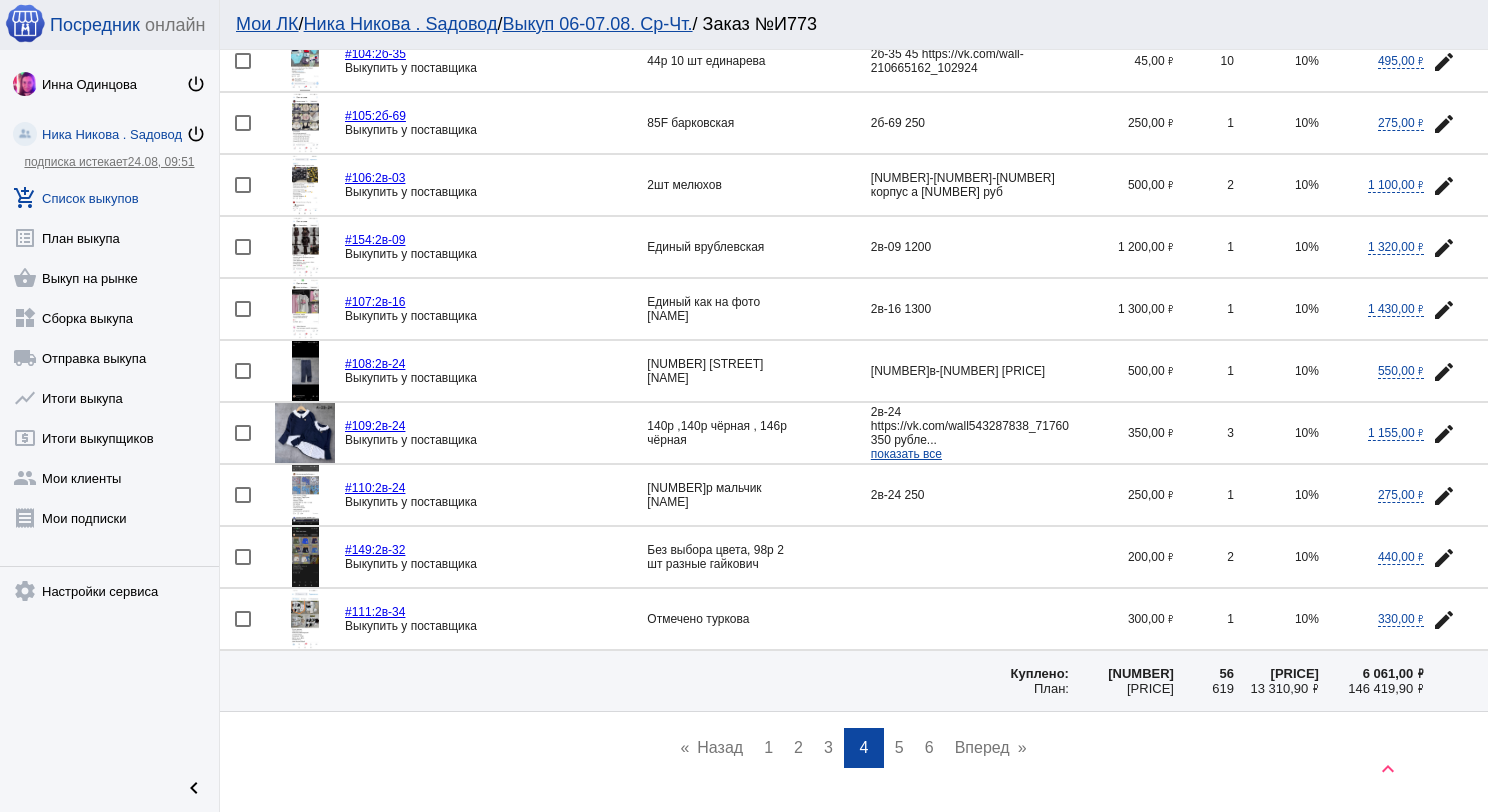 scroll, scrollTop: 2684, scrollLeft: 0, axis: vertical 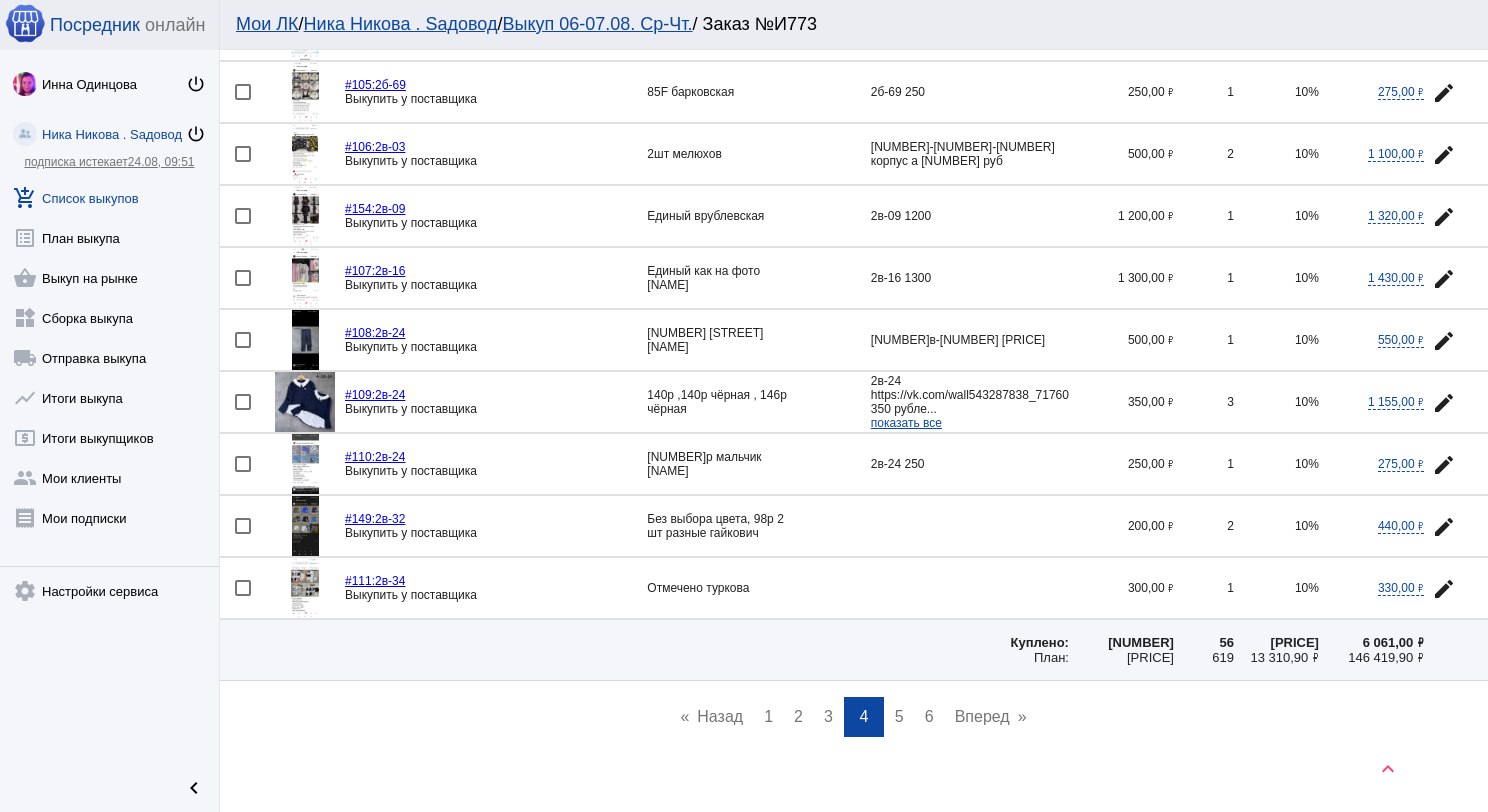 click 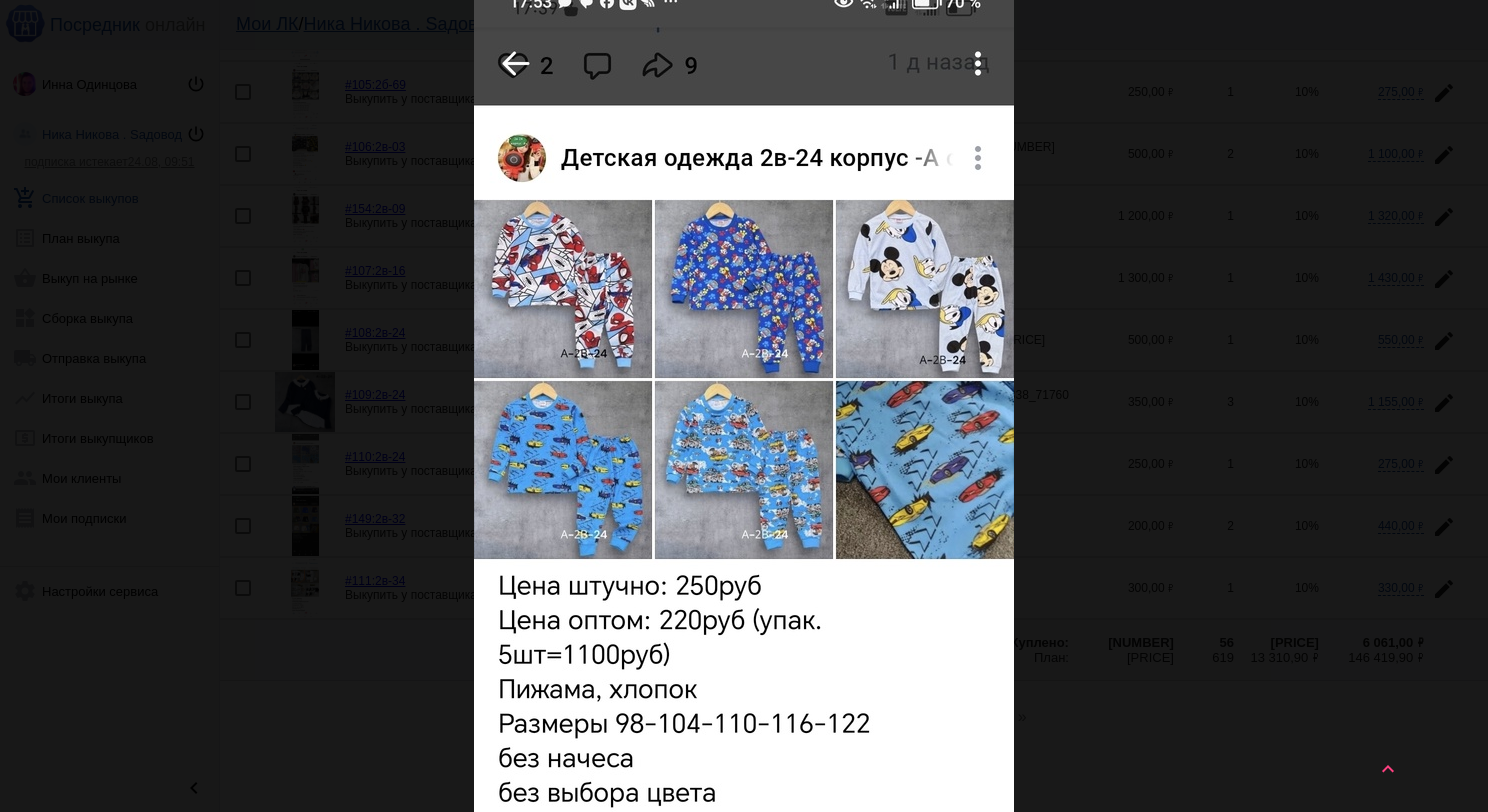 scroll, scrollTop: 0, scrollLeft: 0, axis: both 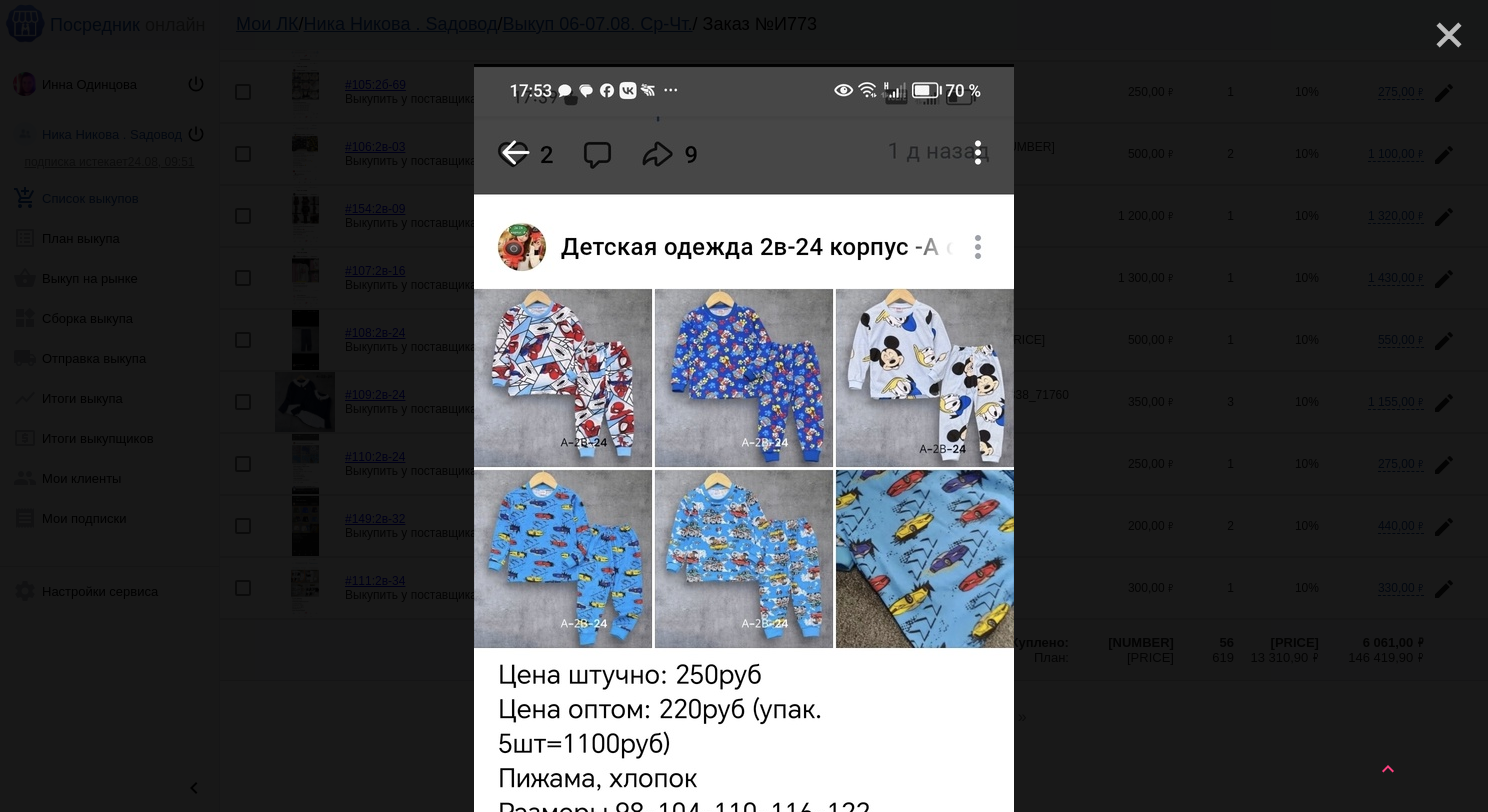 click on "close" 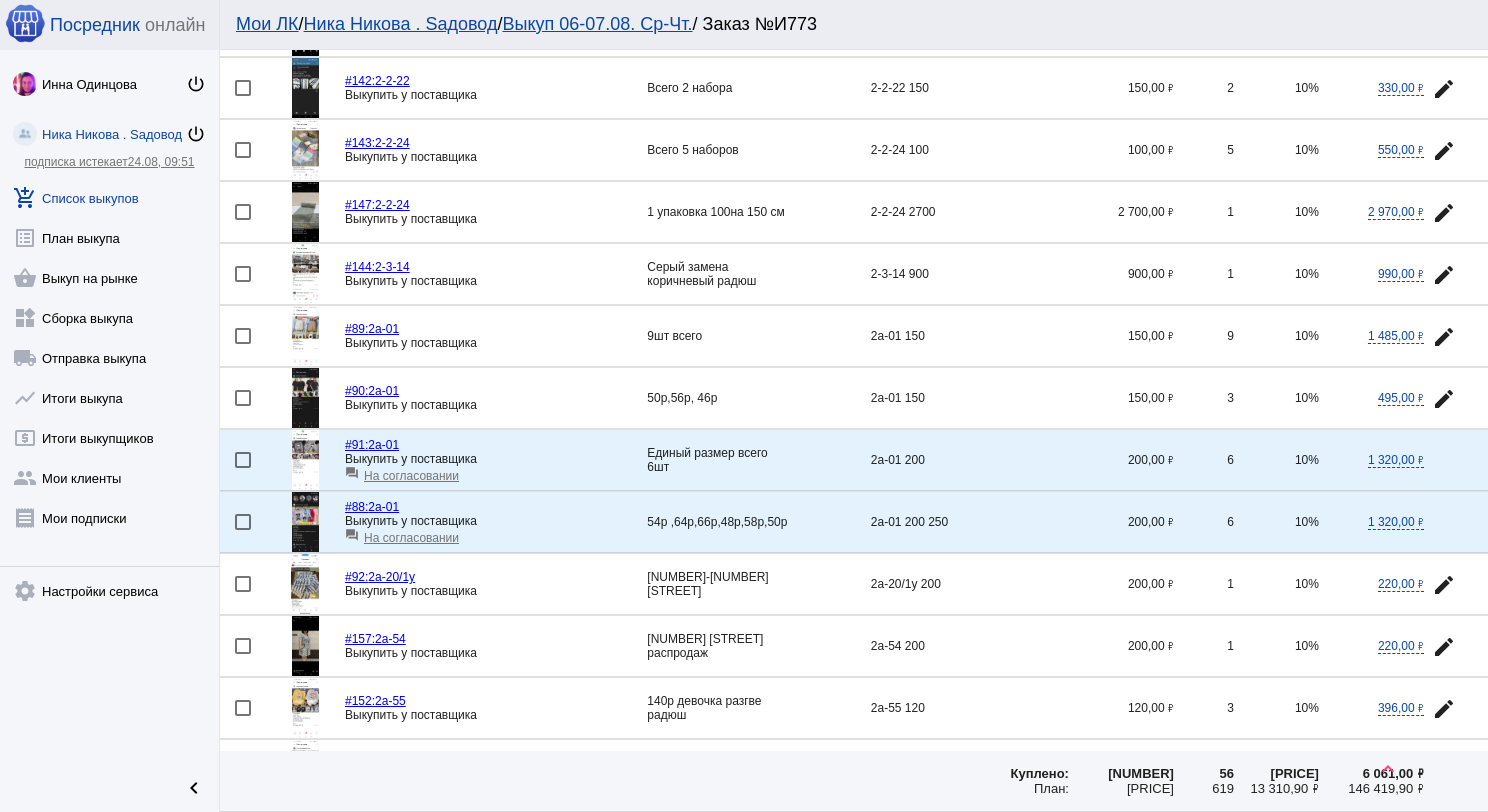 scroll, scrollTop: 1400, scrollLeft: 0, axis: vertical 